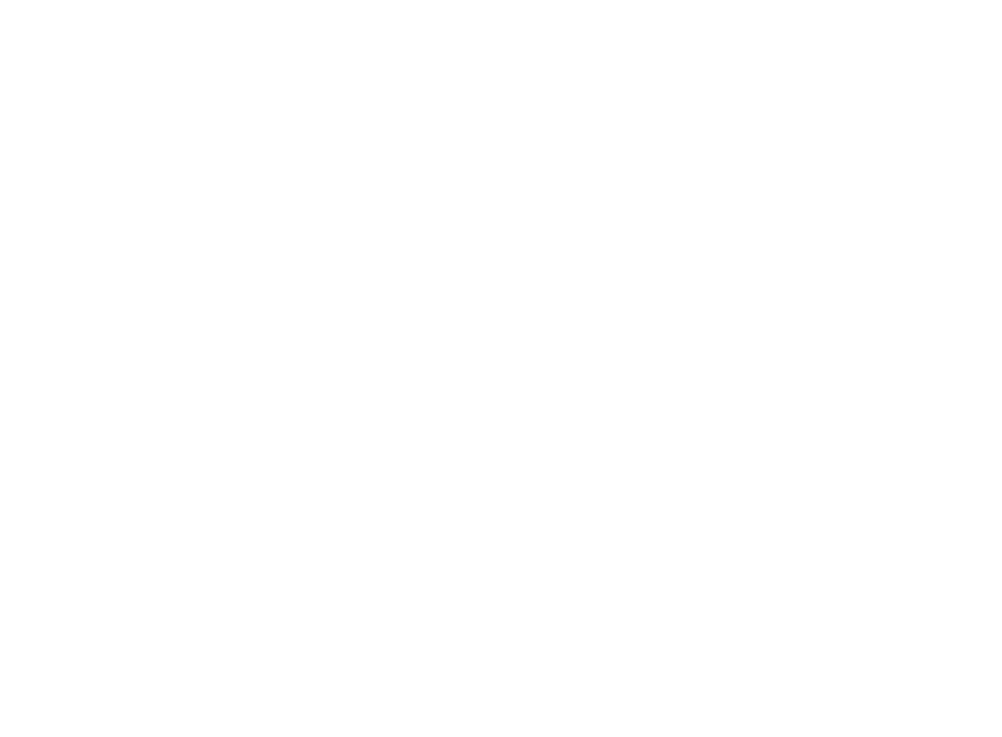 scroll, scrollTop: 0, scrollLeft: 0, axis: both 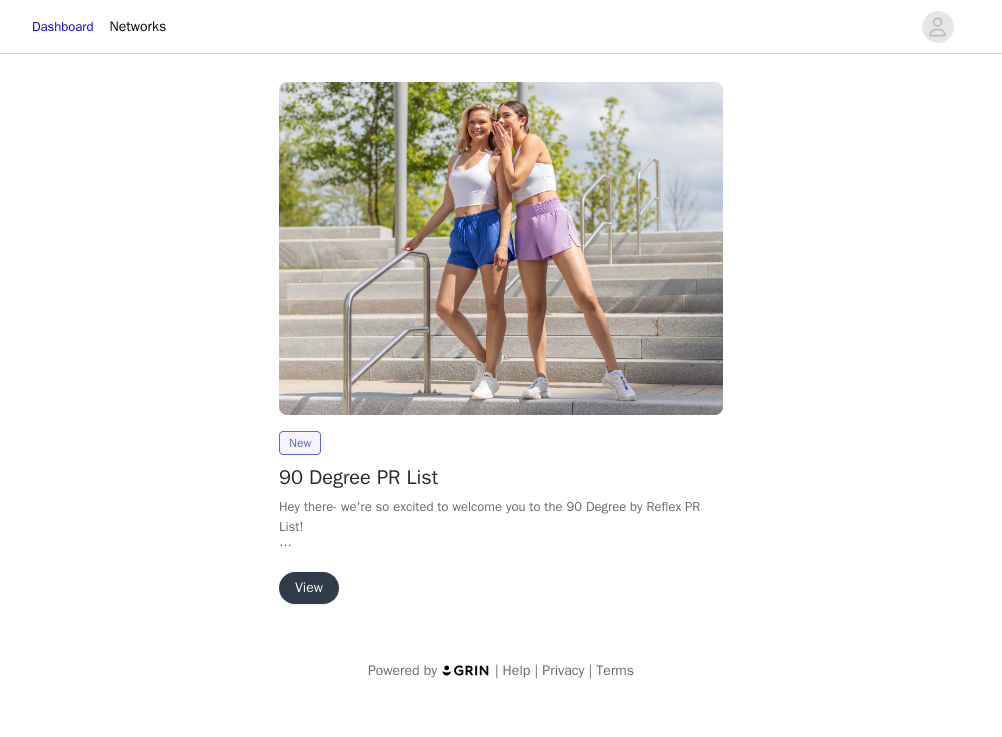 click on "View" at bounding box center (309, 588) 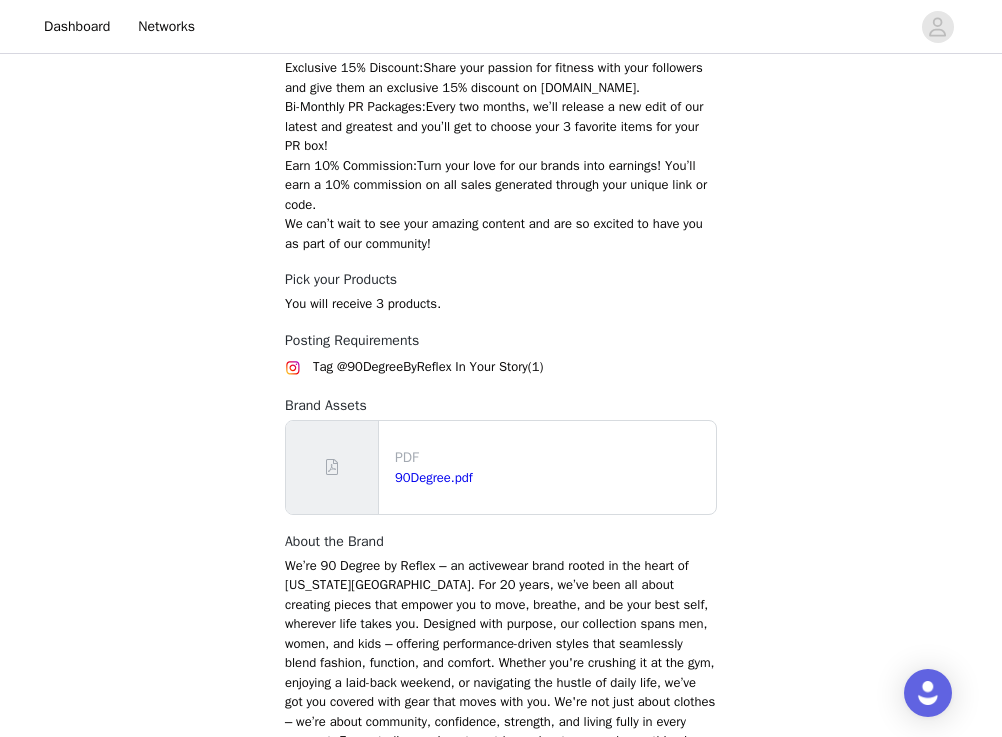 scroll, scrollTop: 710, scrollLeft: 0, axis: vertical 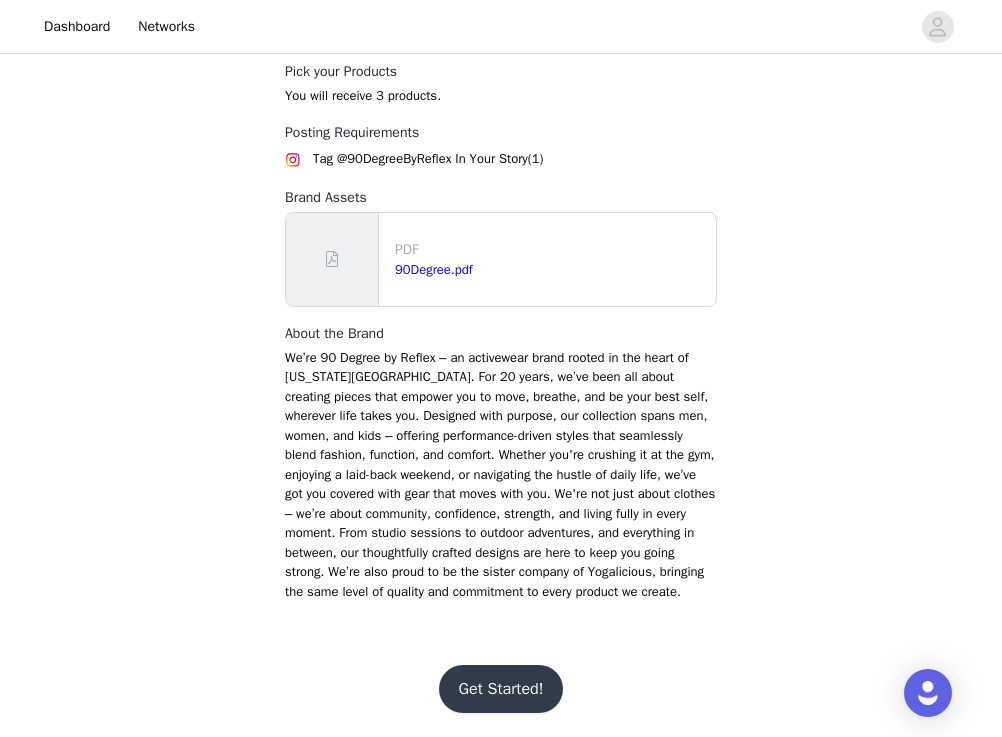 click on "Get Started!" at bounding box center [501, 689] 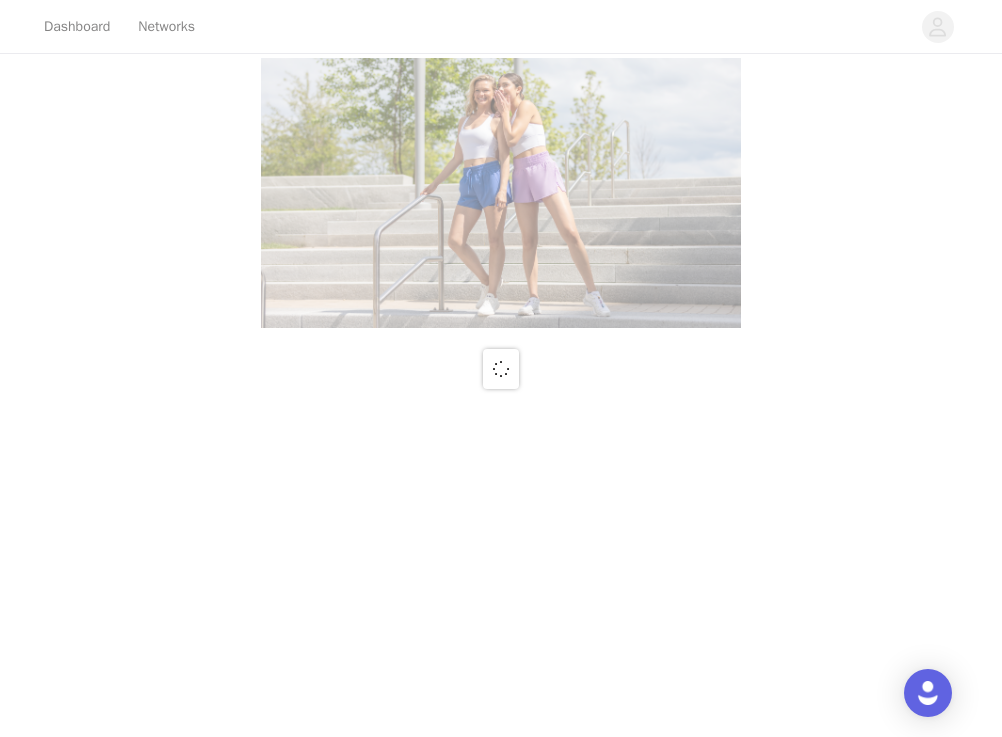 scroll, scrollTop: 0, scrollLeft: 0, axis: both 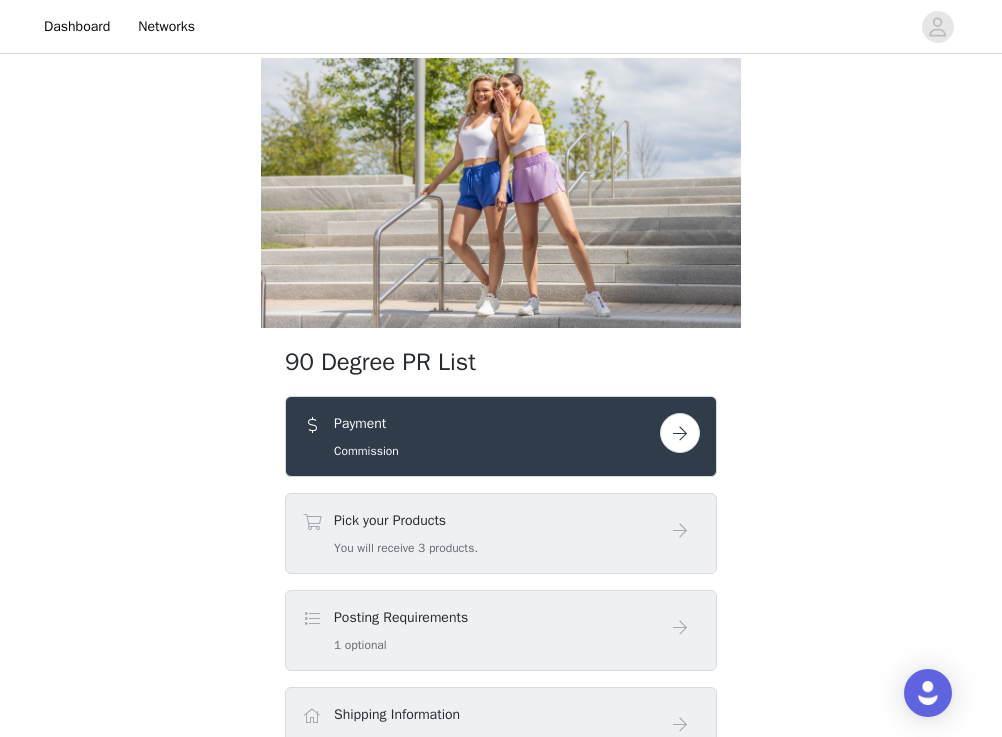 click at bounding box center [680, 433] 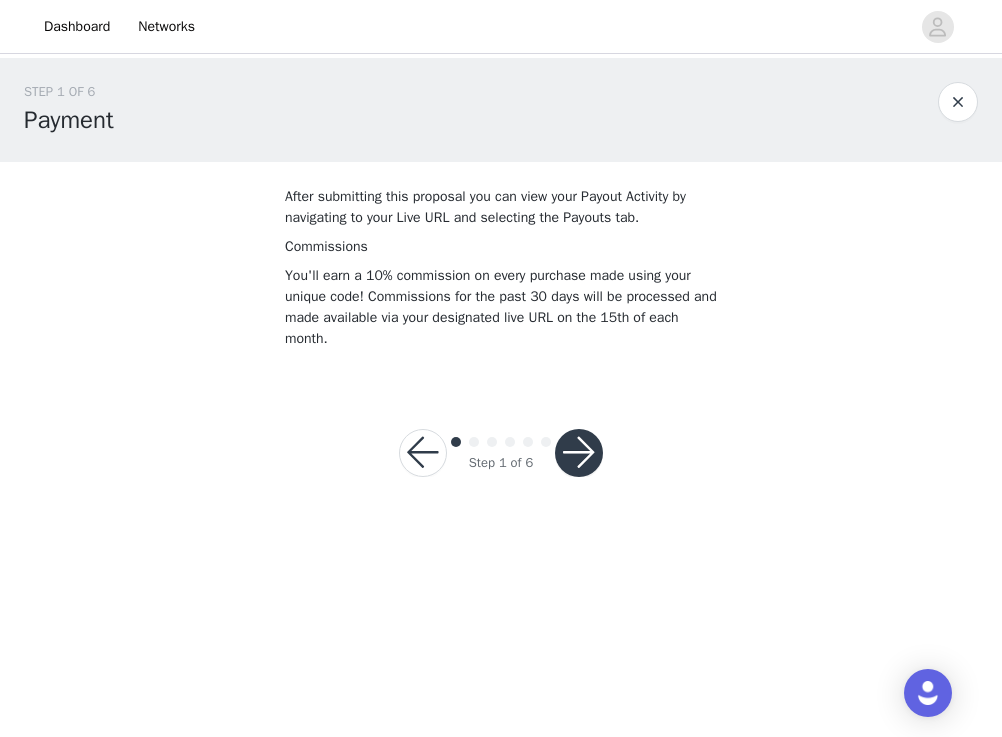 click at bounding box center (579, 453) 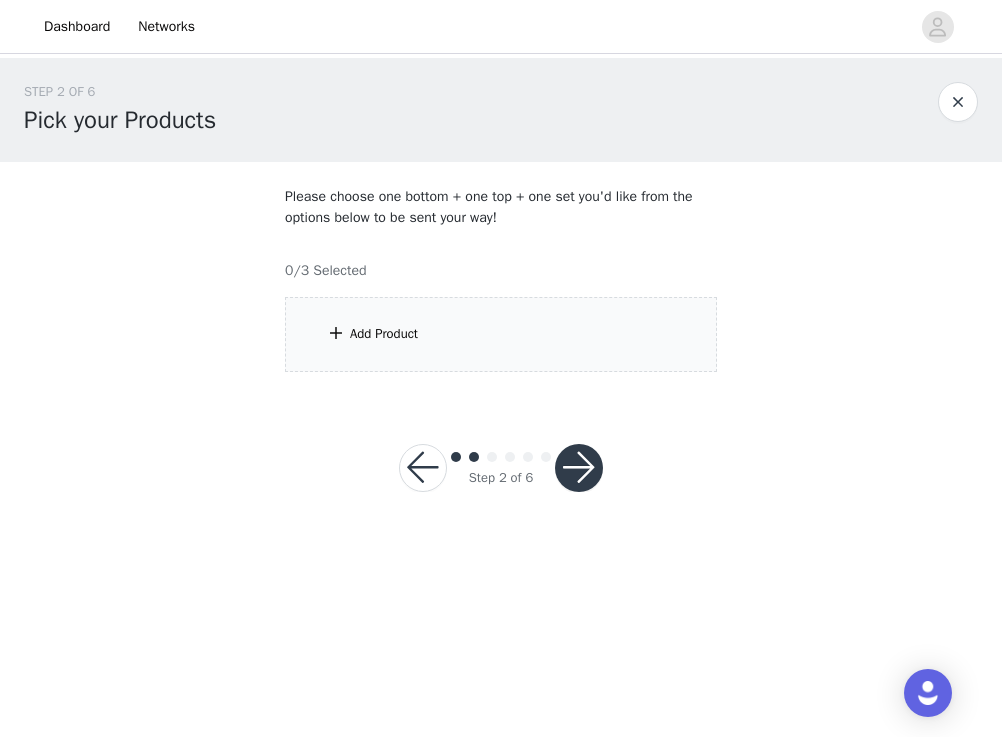 click on "Add Product" at bounding box center (501, 334) 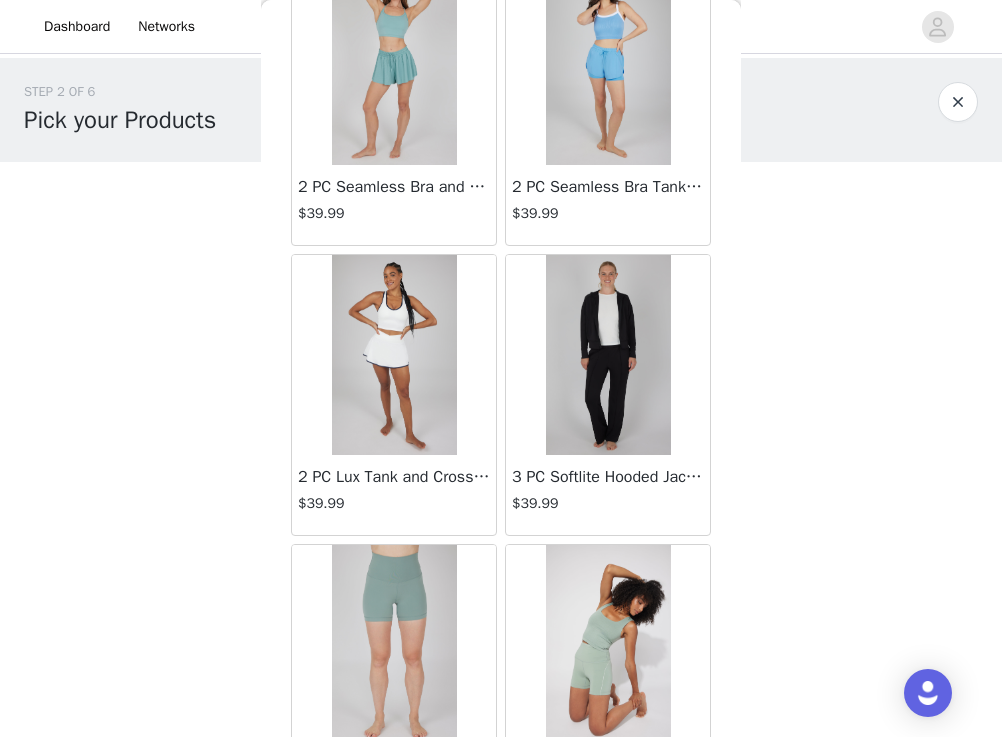 scroll, scrollTop: 131, scrollLeft: 0, axis: vertical 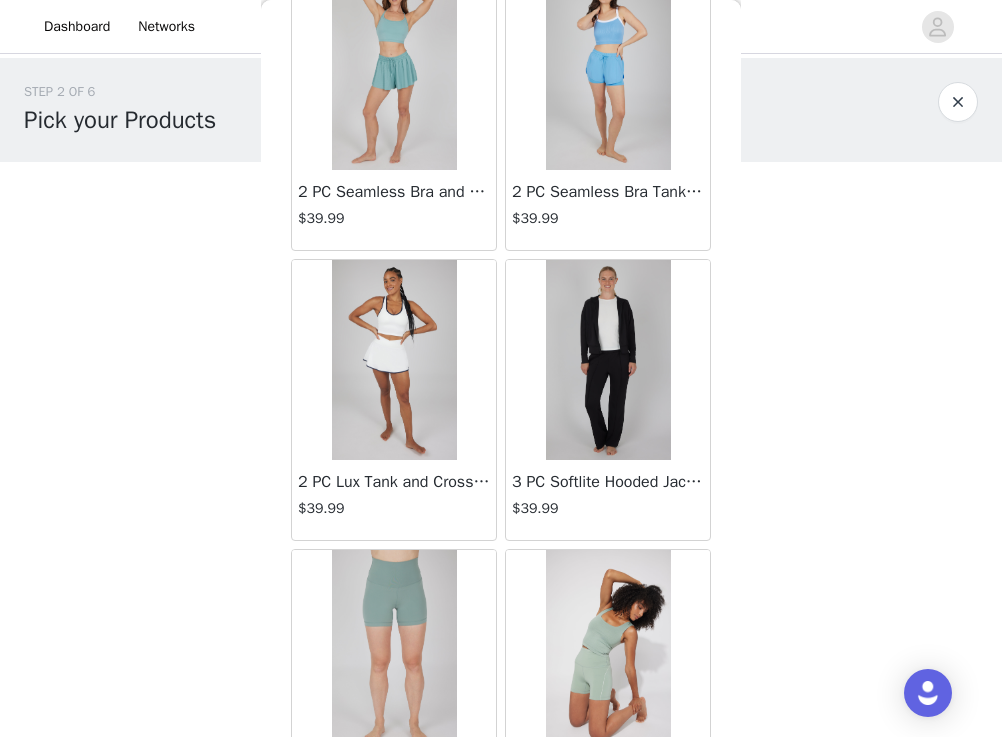 click on "$39.99" at bounding box center (394, 218) 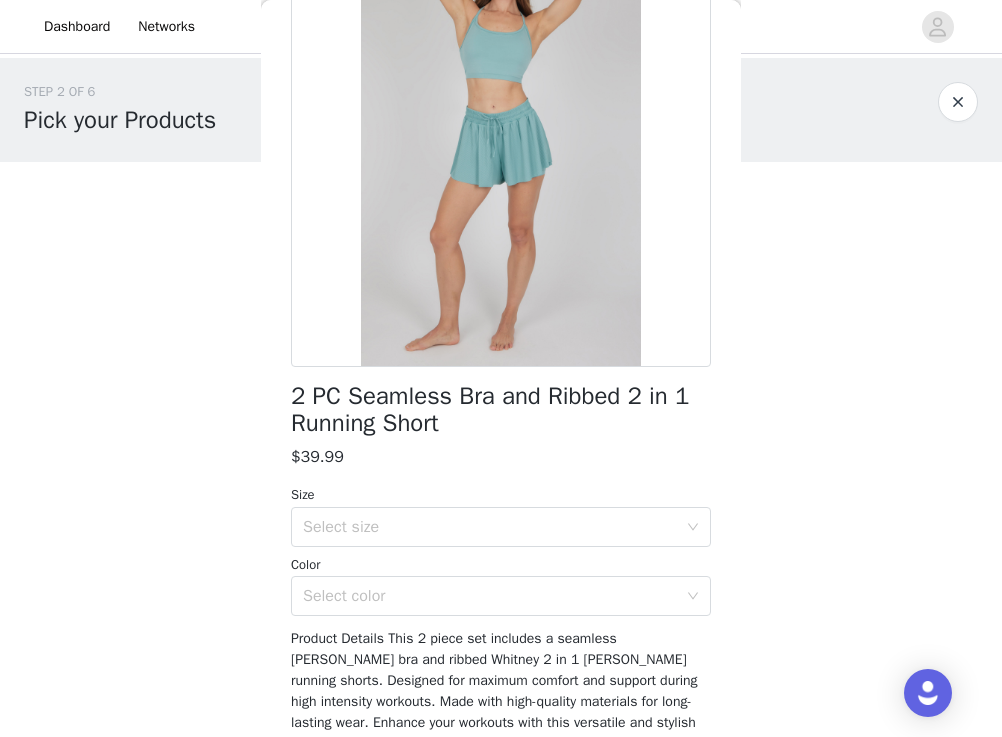 scroll, scrollTop: 184, scrollLeft: 0, axis: vertical 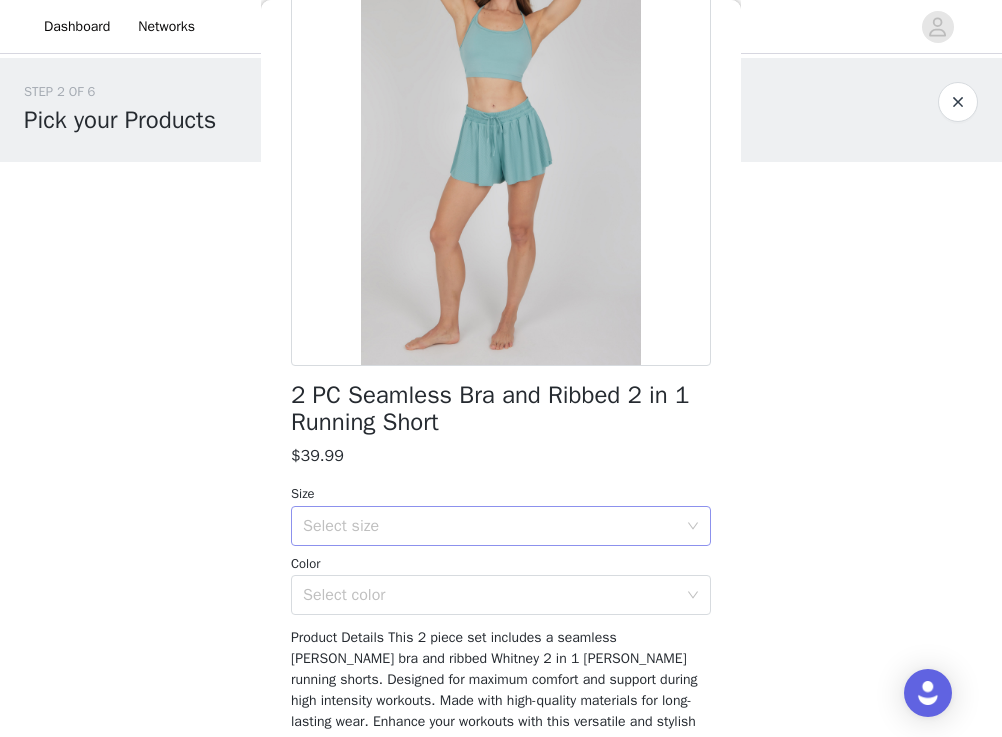 click on "Select size" at bounding box center (490, 526) 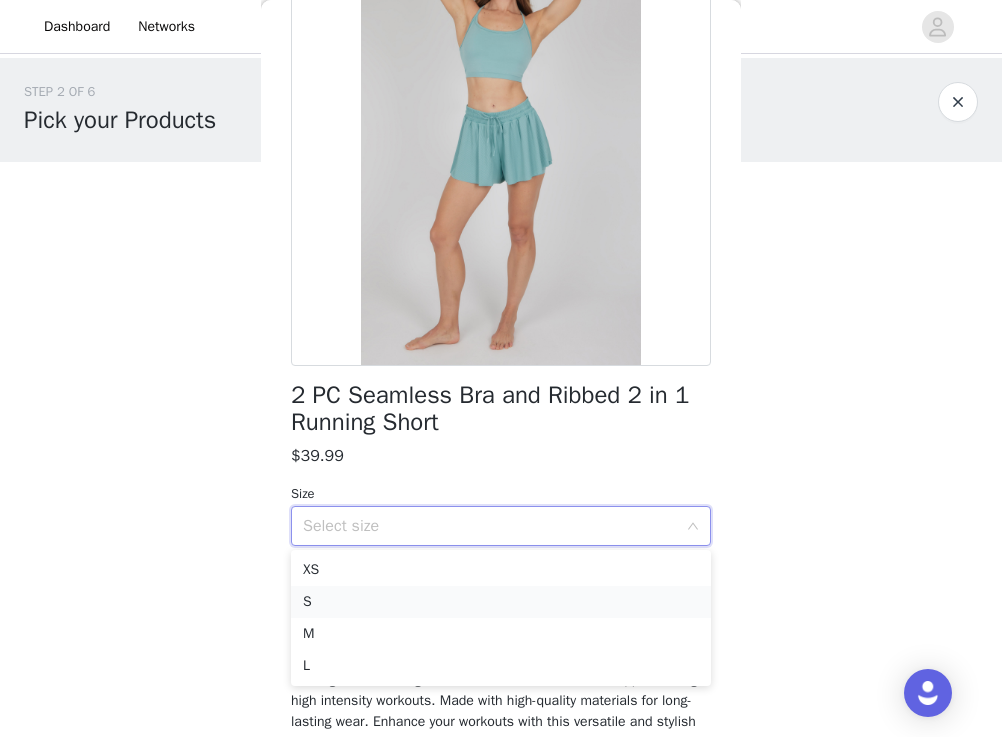 click on "S" at bounding box center (501, 602) 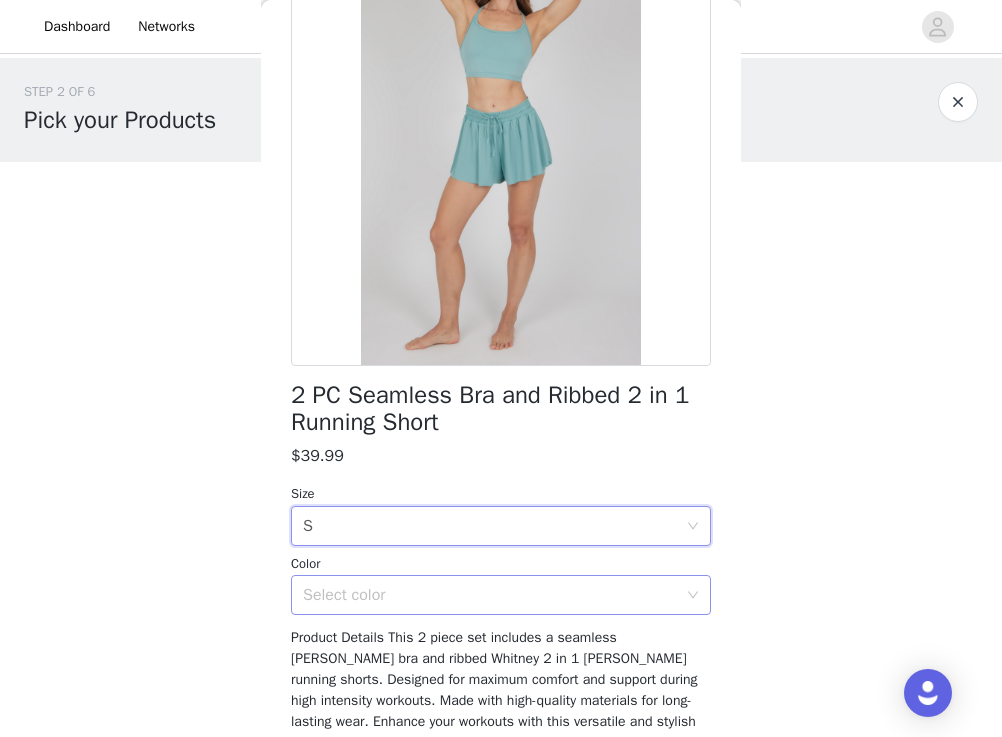 click on "Select color" at bounding box center (490, 595) 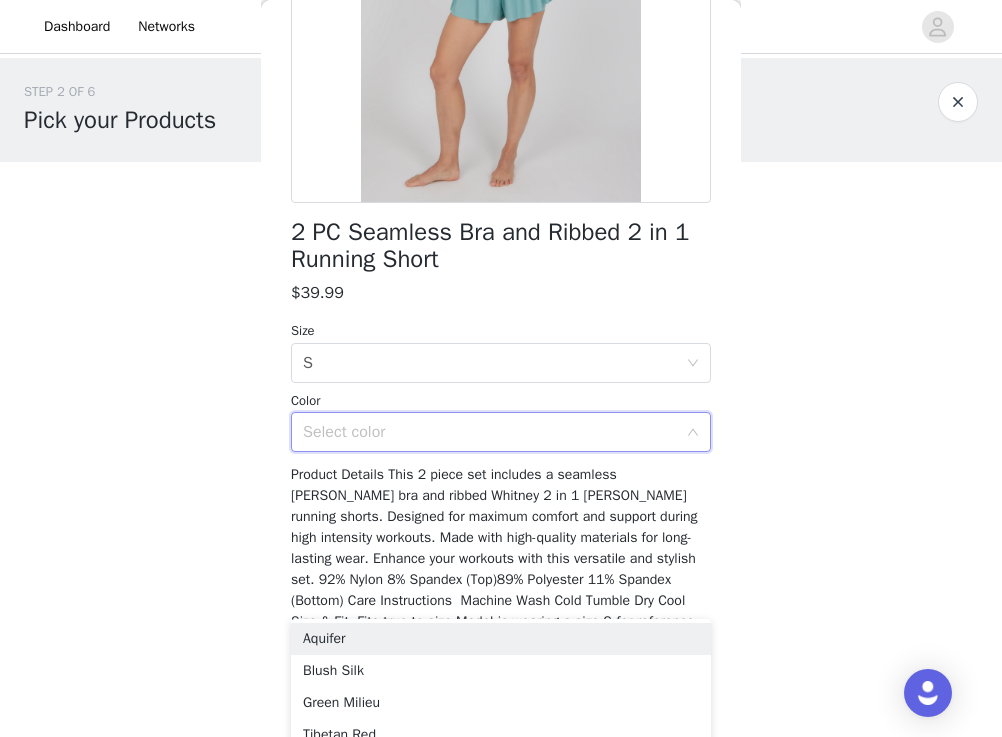 scroll, scrollTop: 346, scrollLeft: 0, axis: vertical 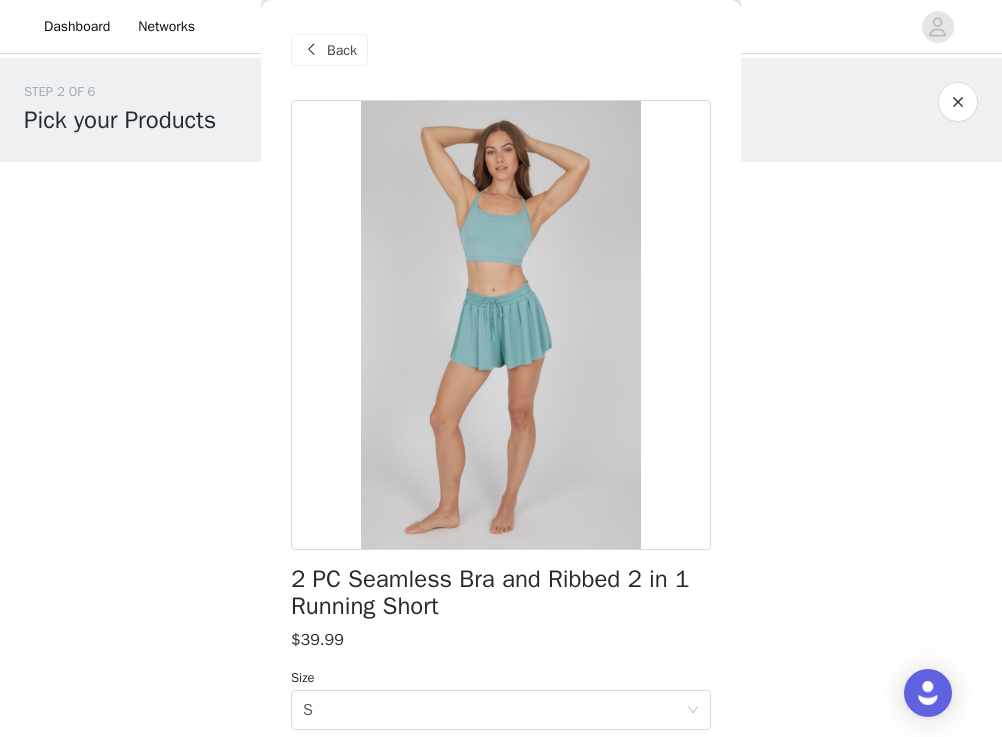 click at bounding box center [311, 50] 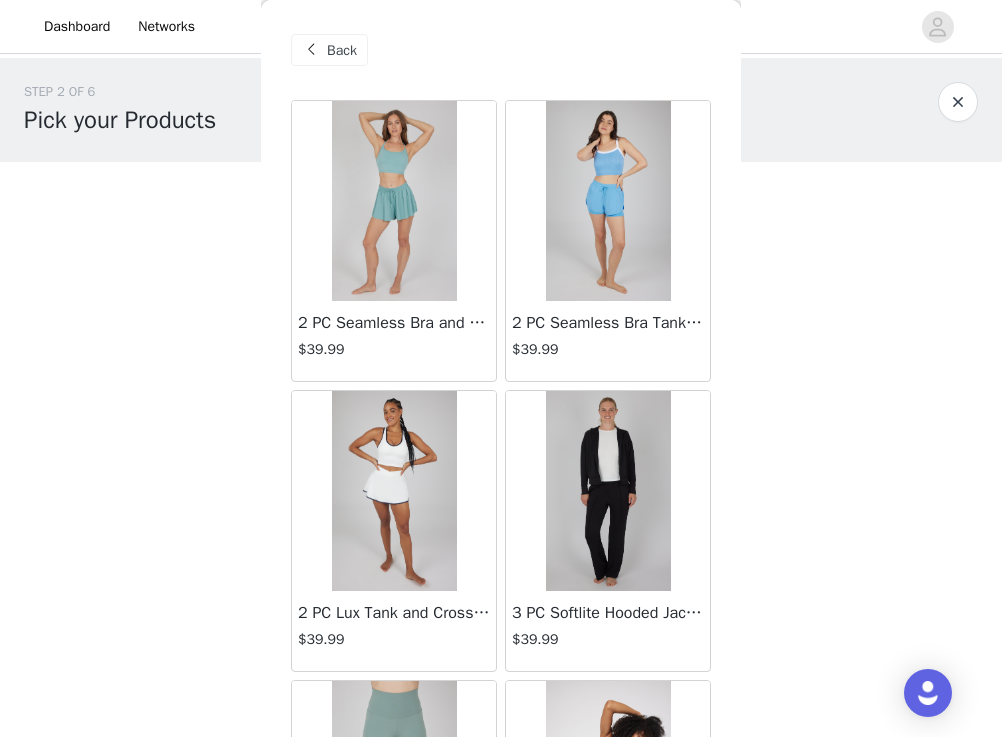 click at bounding box center (608, 201) 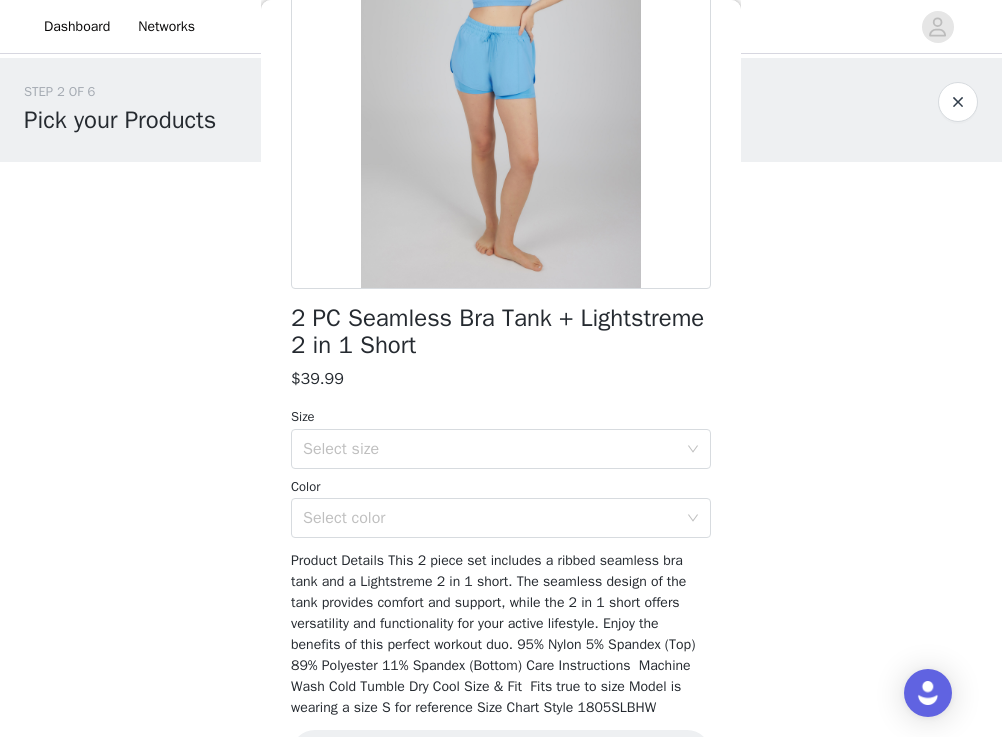 scroll, scrollTop: 262, scrollLeft: 0, axis: vertical 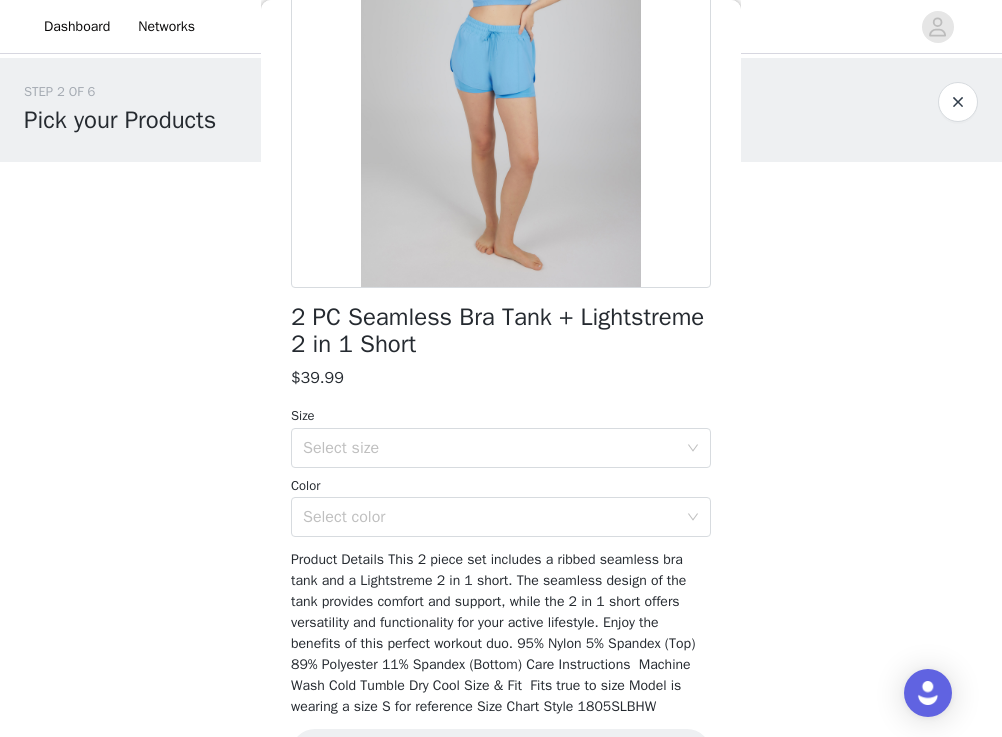 click on "Size" at bounding box center [501, 416] 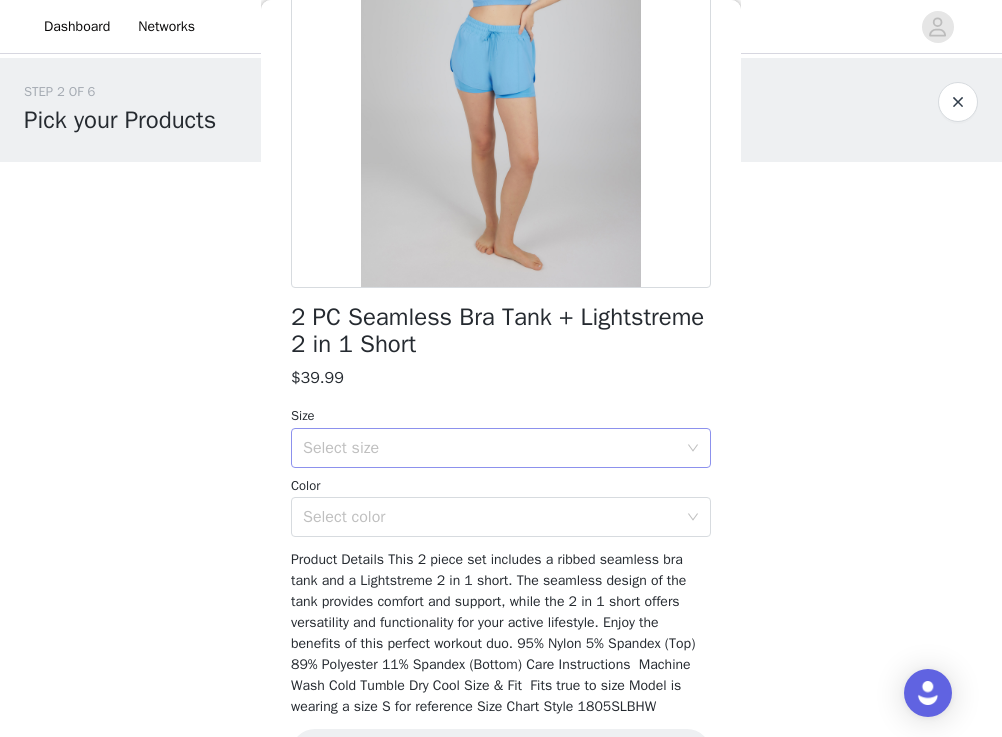 click on "Select size" at bounding box center (490, 448) 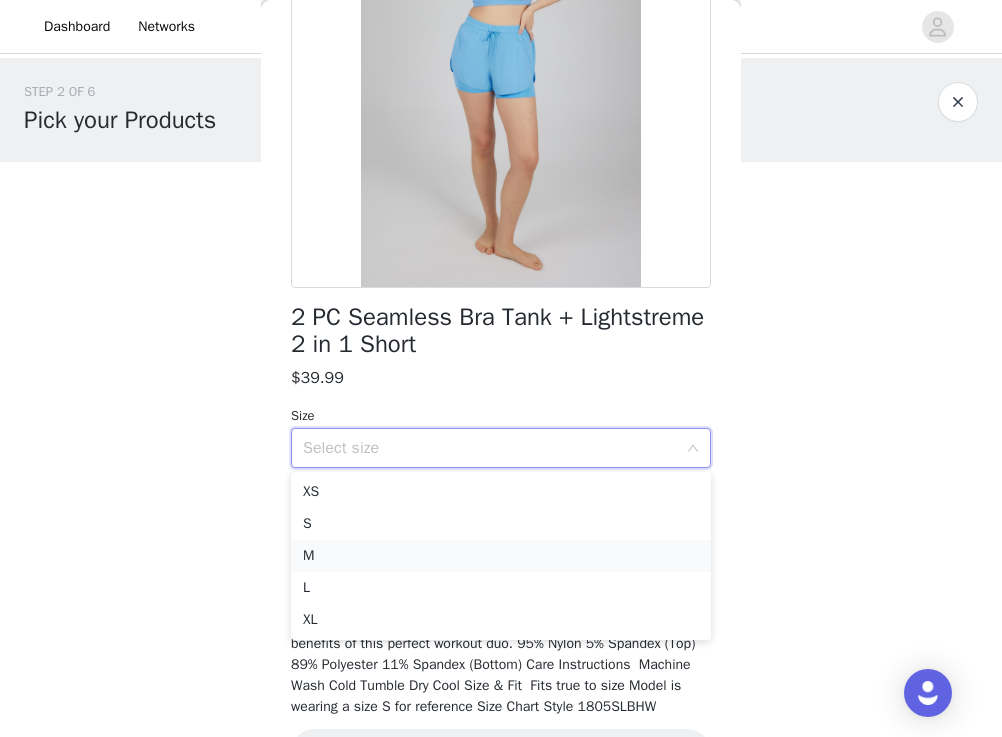 click on "M" at bounding box center (501, 556) 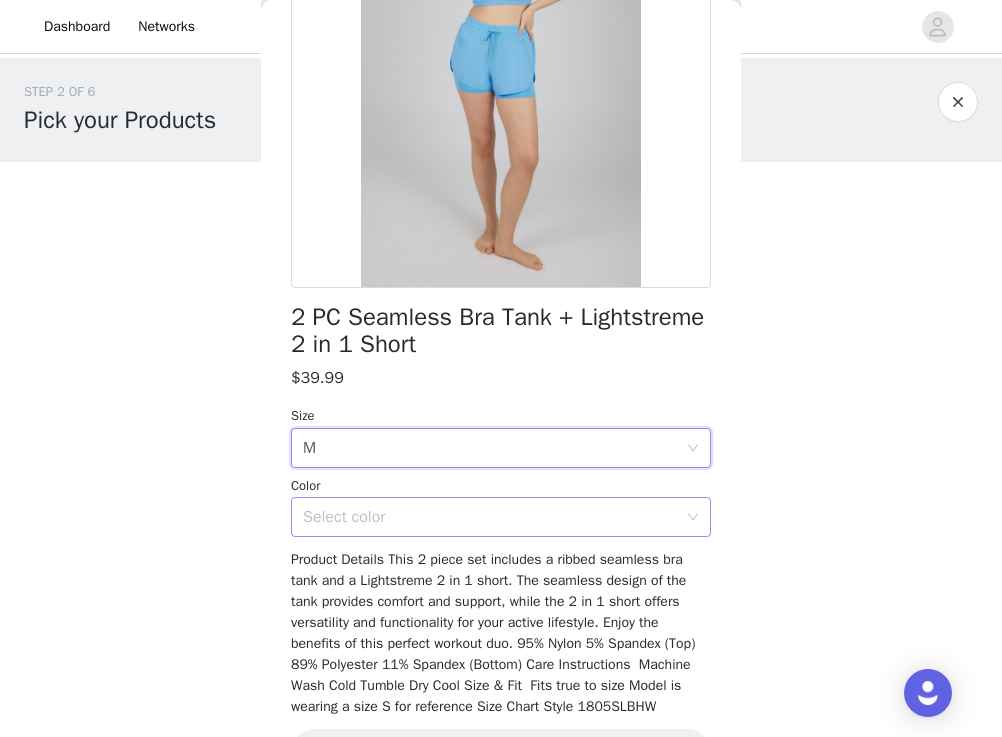 click on "Select color" at bounding box center (490, 517) 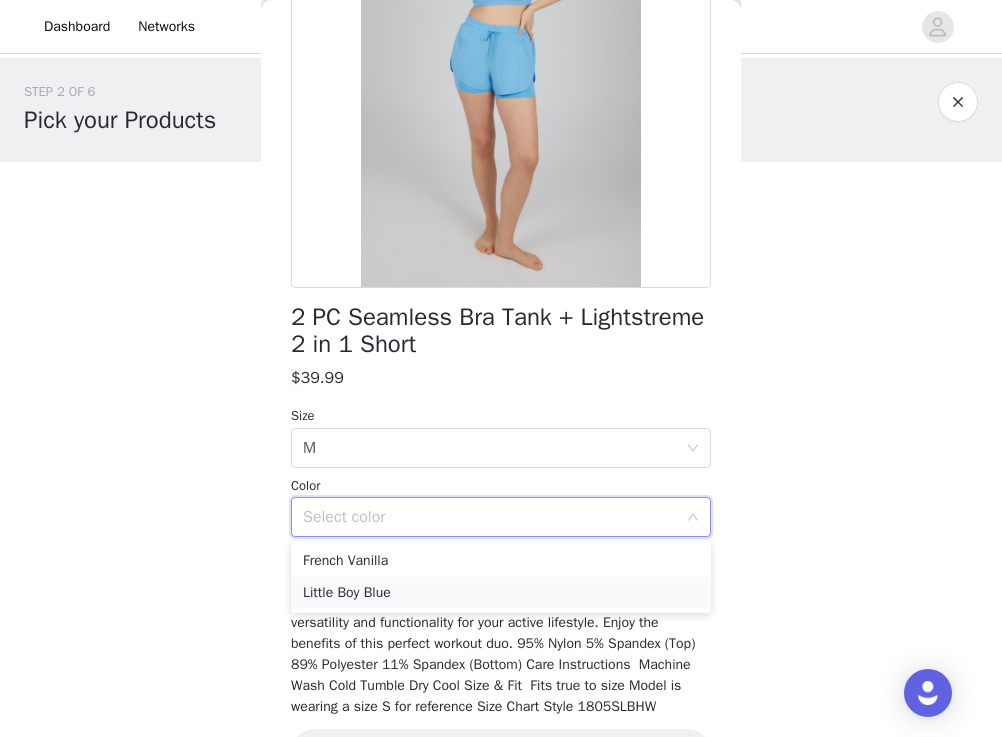 click on "Little Boy Blue" at bounding box center [501, 593] 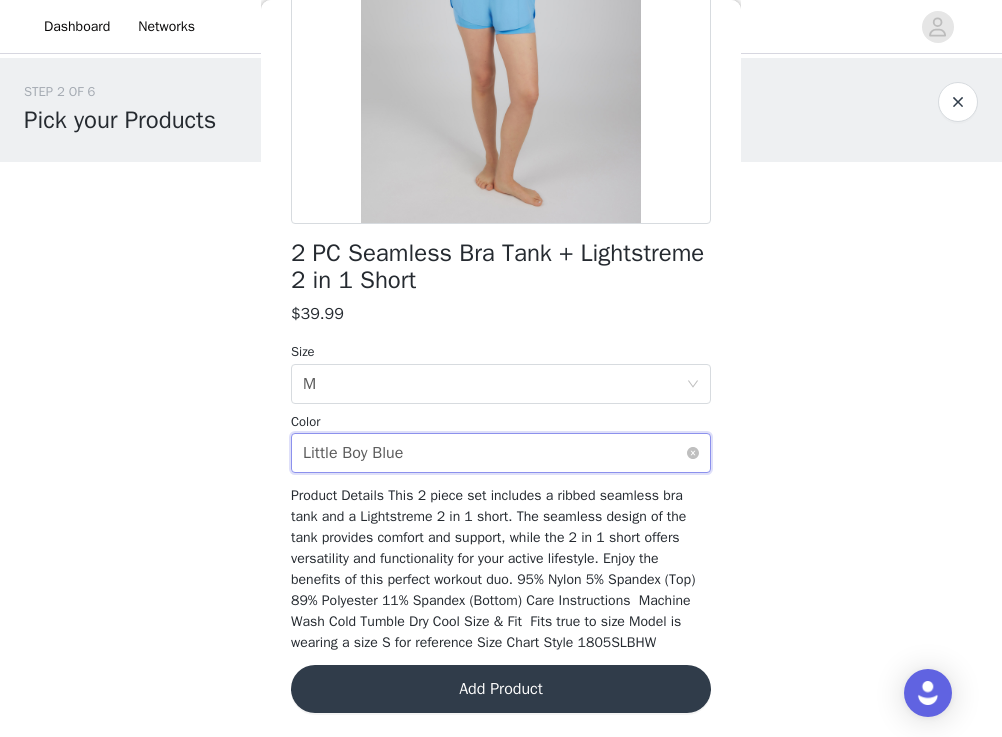 scroll, scrollTop: 345, scrollLeft: 0, axis: vertical 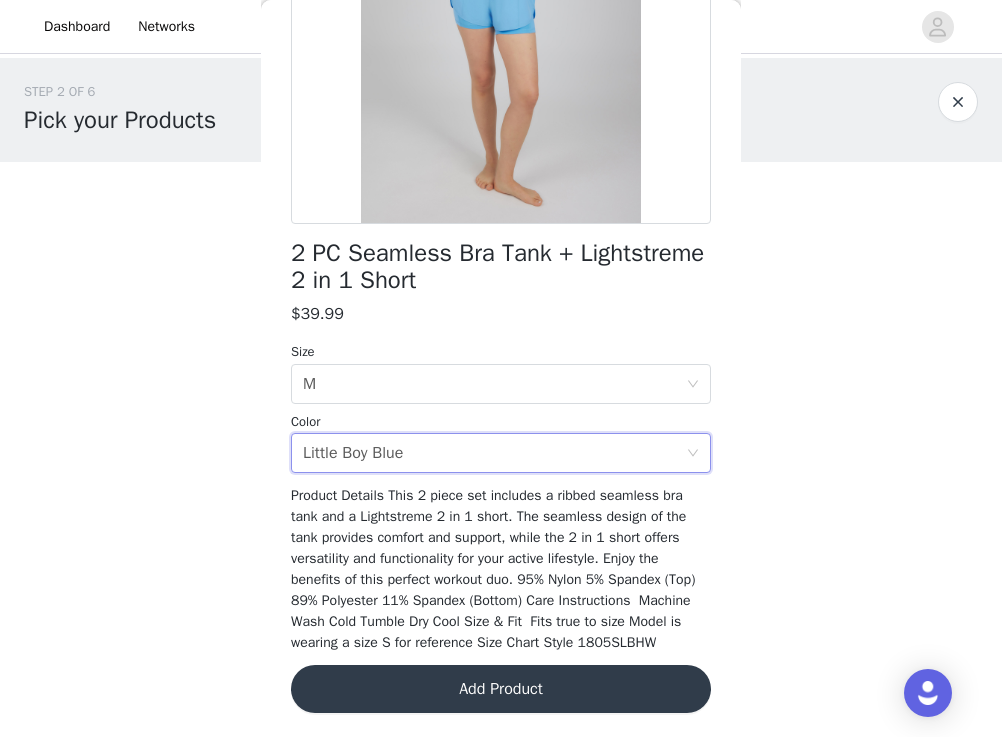 click on "Add Product" at bounding box center [501, 689] 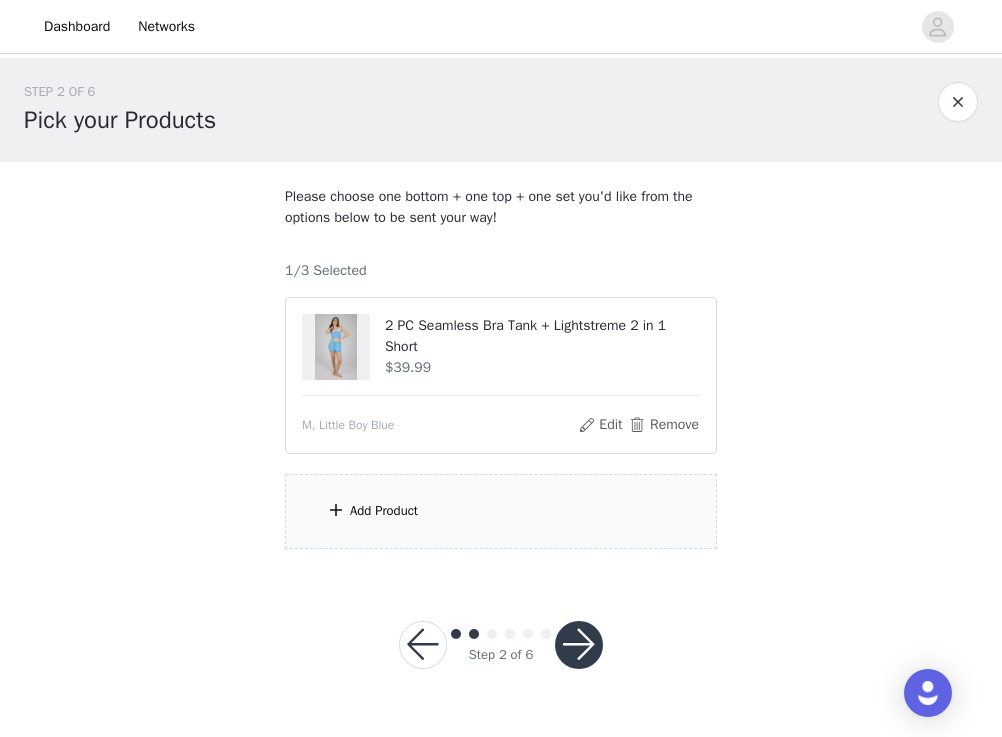 click on "Add Product" at bounding box center [384, 511] 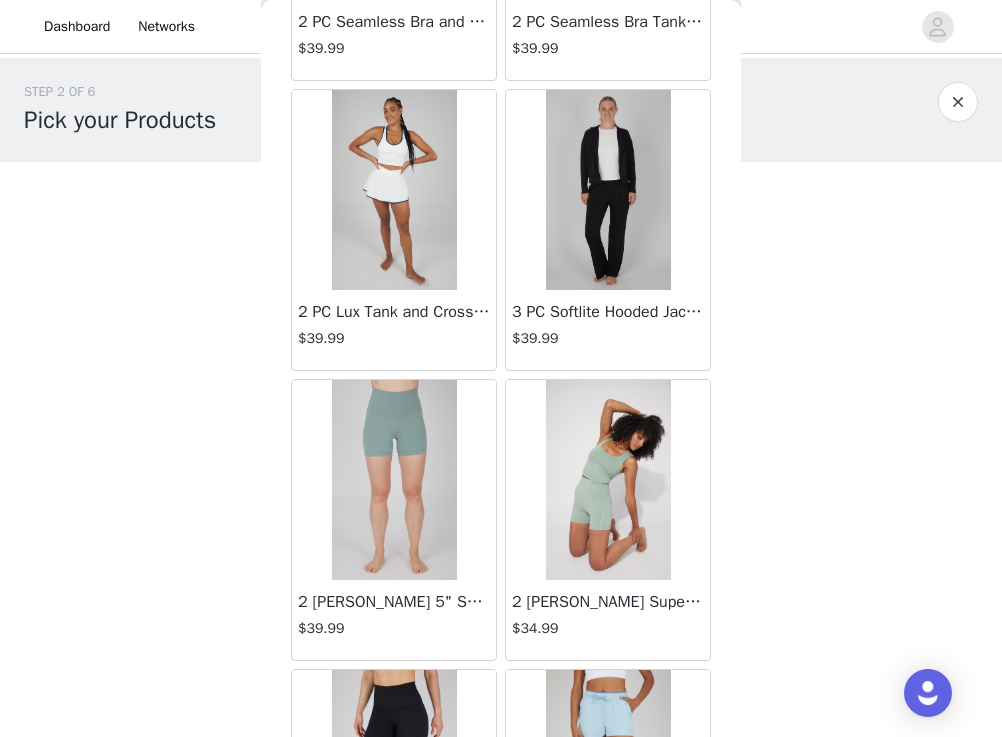 scroll, scrollTop: 303, scrollLeft: 0, axis: vertical 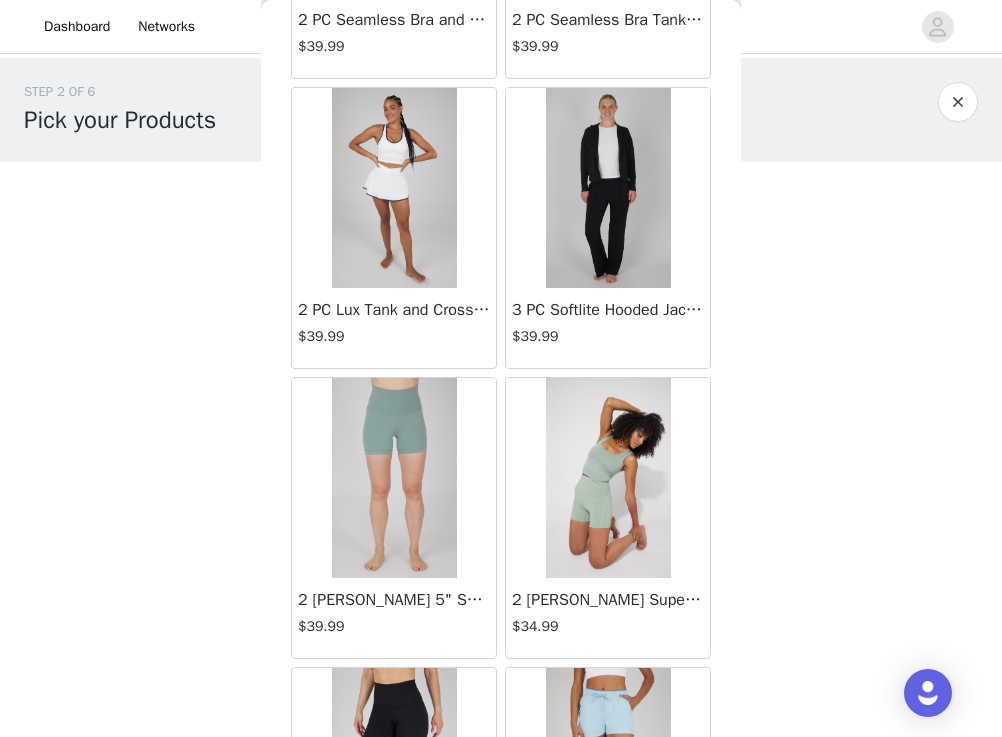 click on "2 PC Lux Tank and Crossover Skort Set" at bounding box center [394, 310] 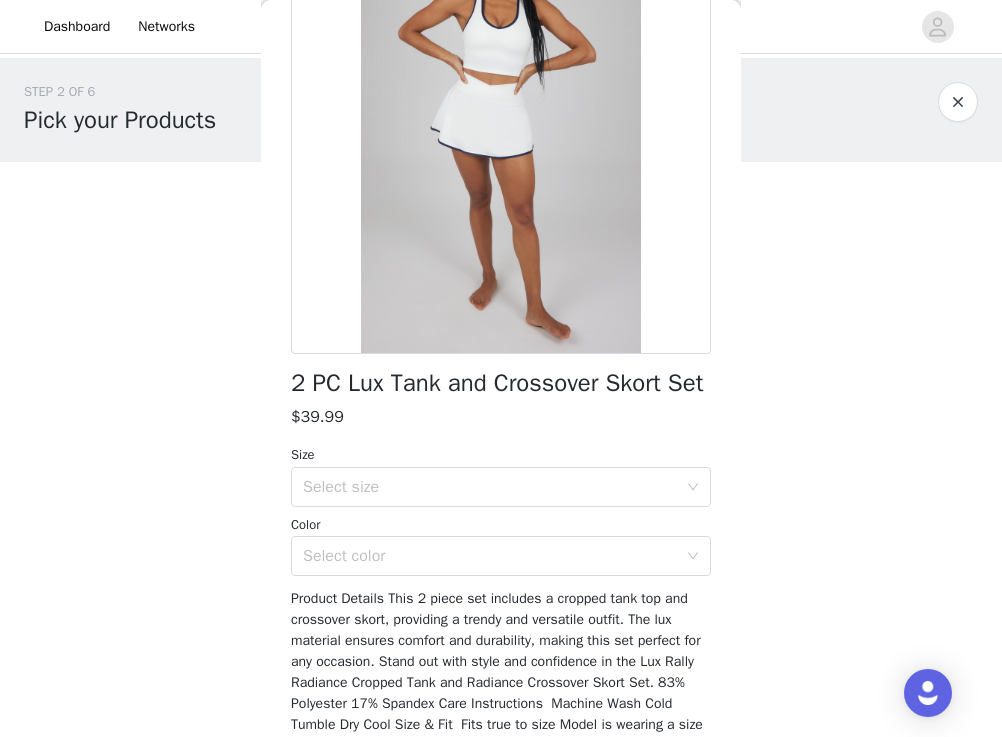 scroll, scrollTop: 195, scrollLeft: 0, axis: vertical 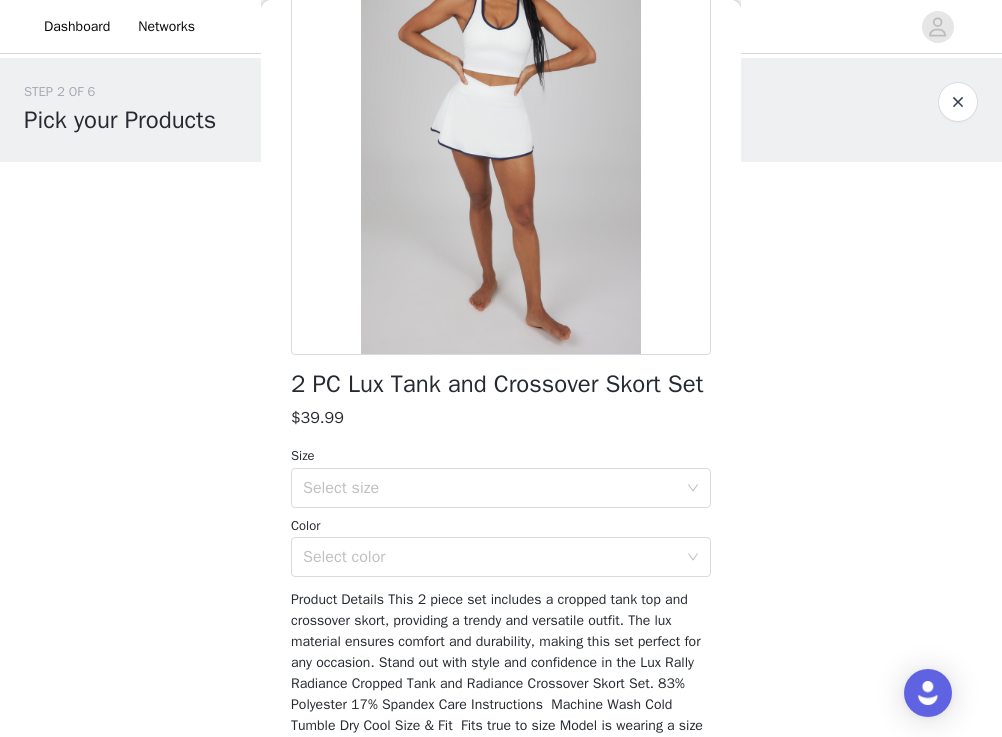 click on "Color" at bounding box center (501, 526) 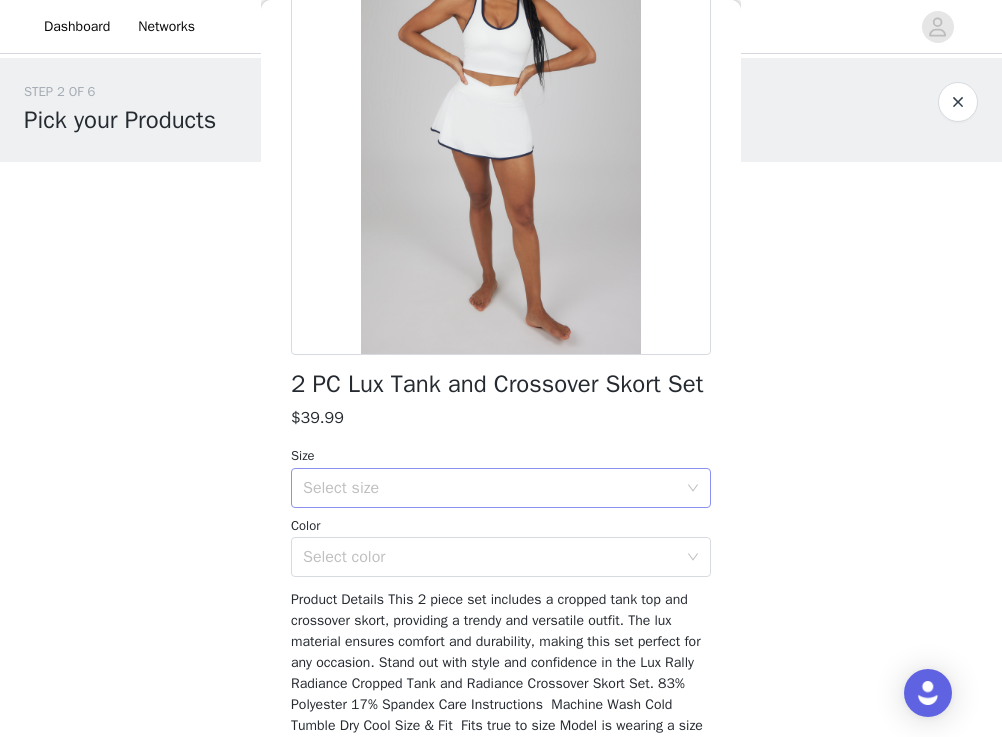 click on "Select size" at bounding box center [490, 488] 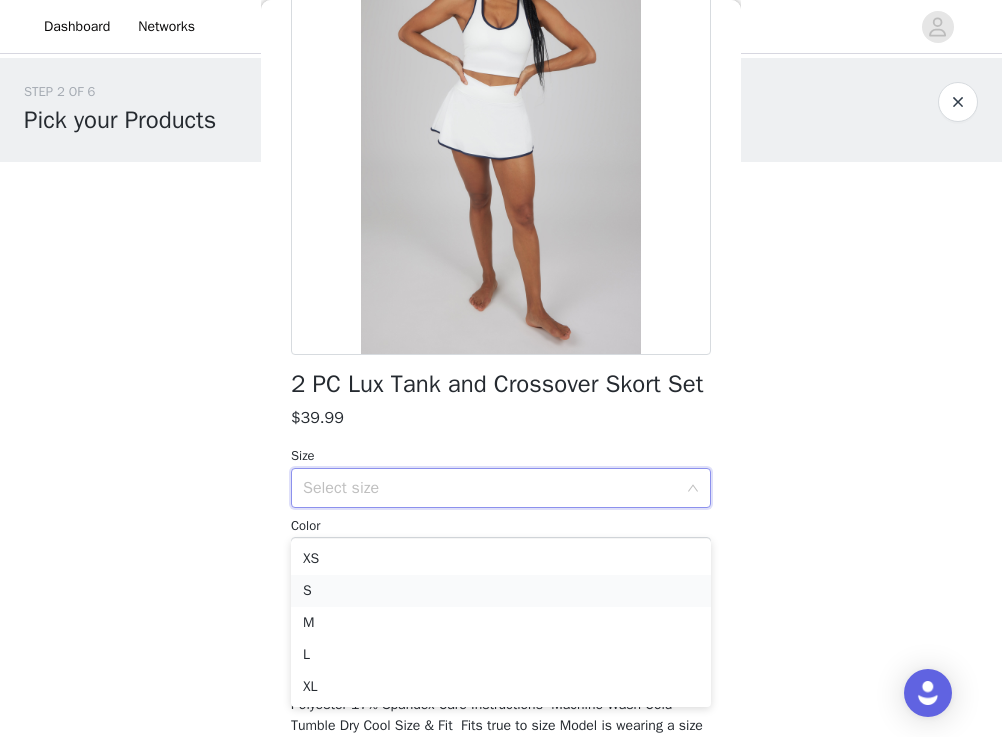click on "S" at bounding box center (501, 591) 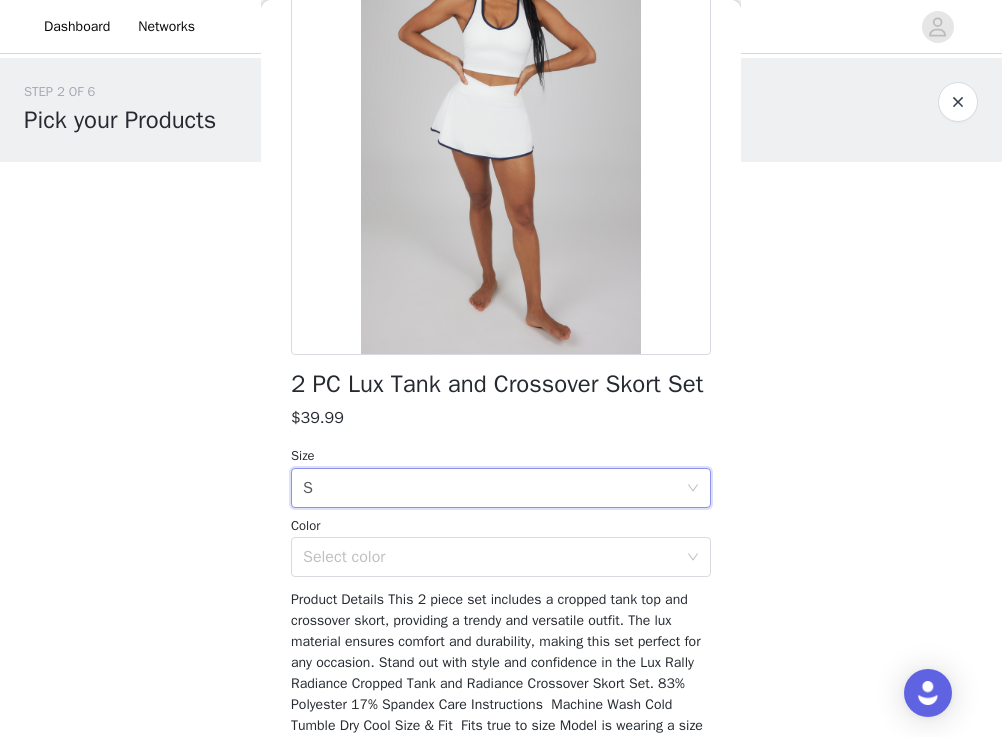 click on "Color" at bounding box center (501, 526) 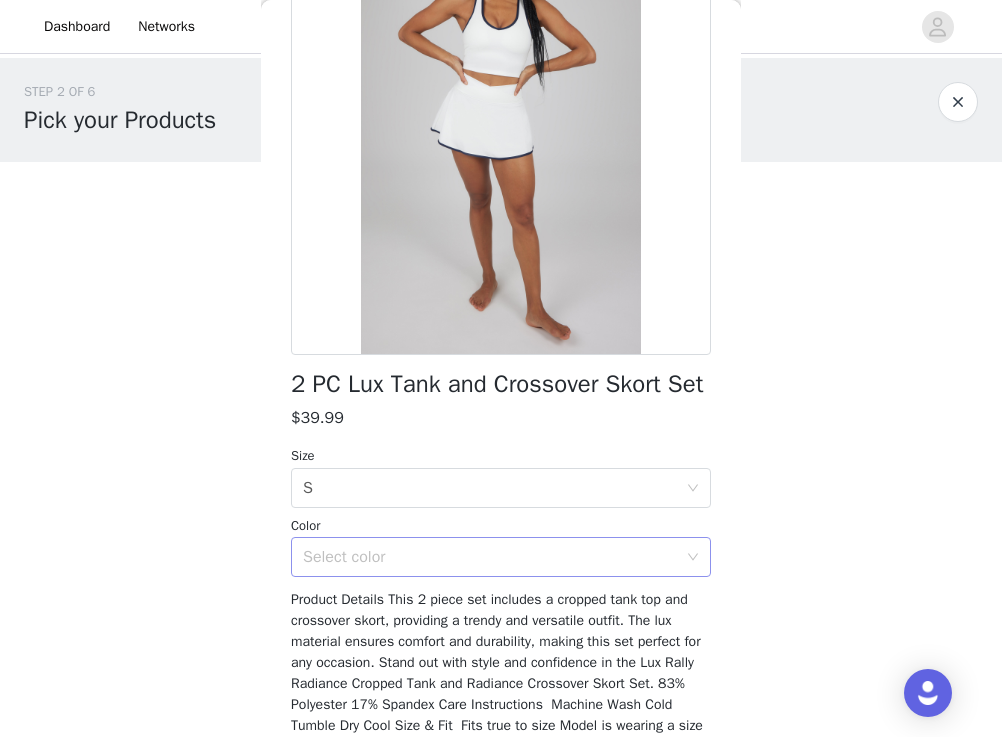 click on "Select color" at bounding box center [490, 557] 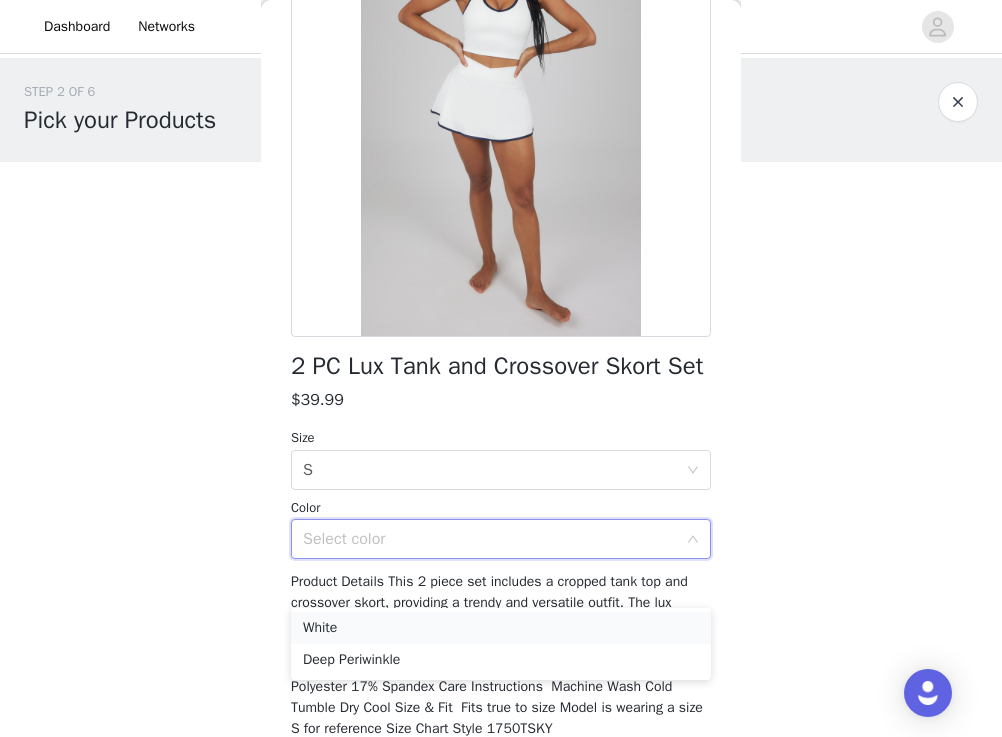 scroll, scrollTop: 212, scrollLeft: 0, axis: vertical 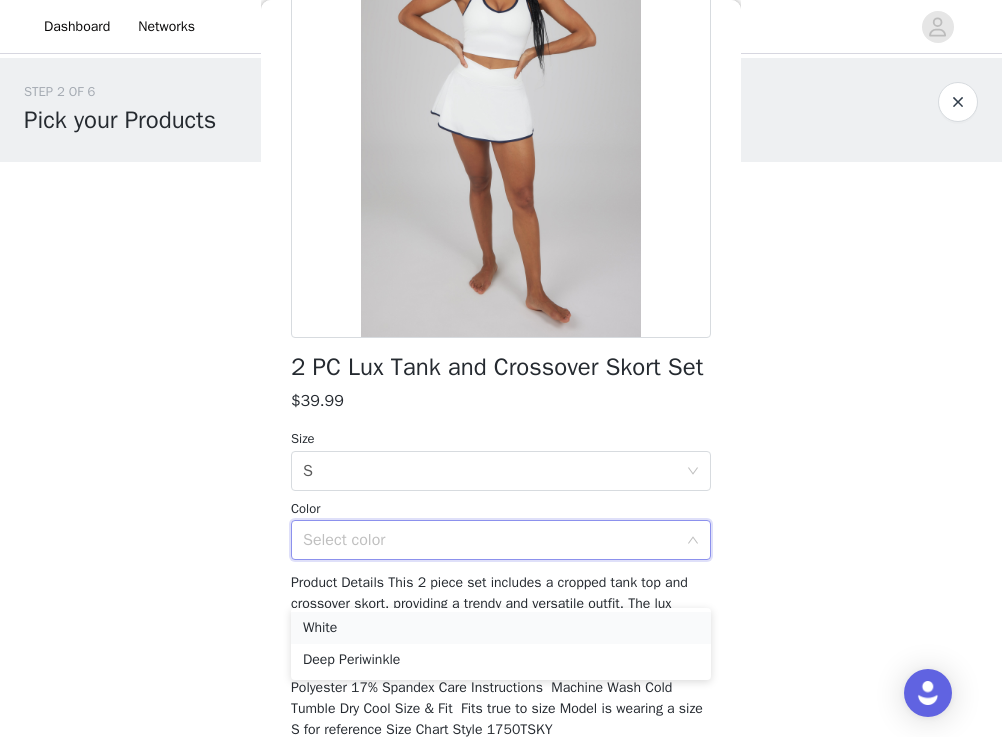 click on "White" at bounding box center [501, 628] 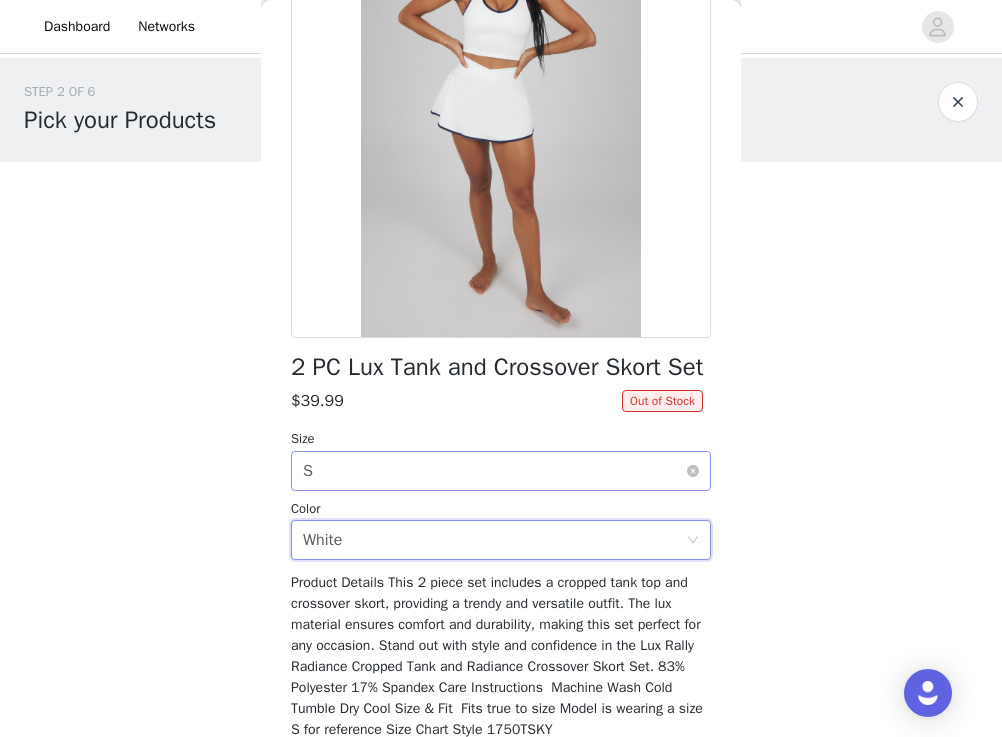 click on "Select size S" at bounding box center [494, 471] 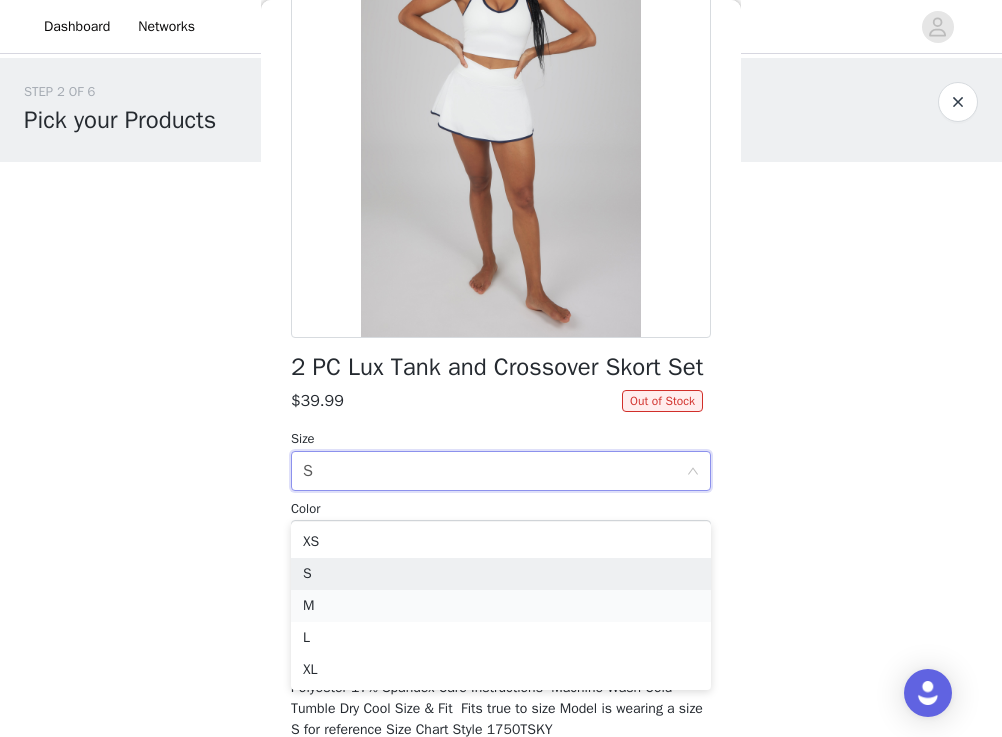 click on "M" at bounding box center [501, 606] 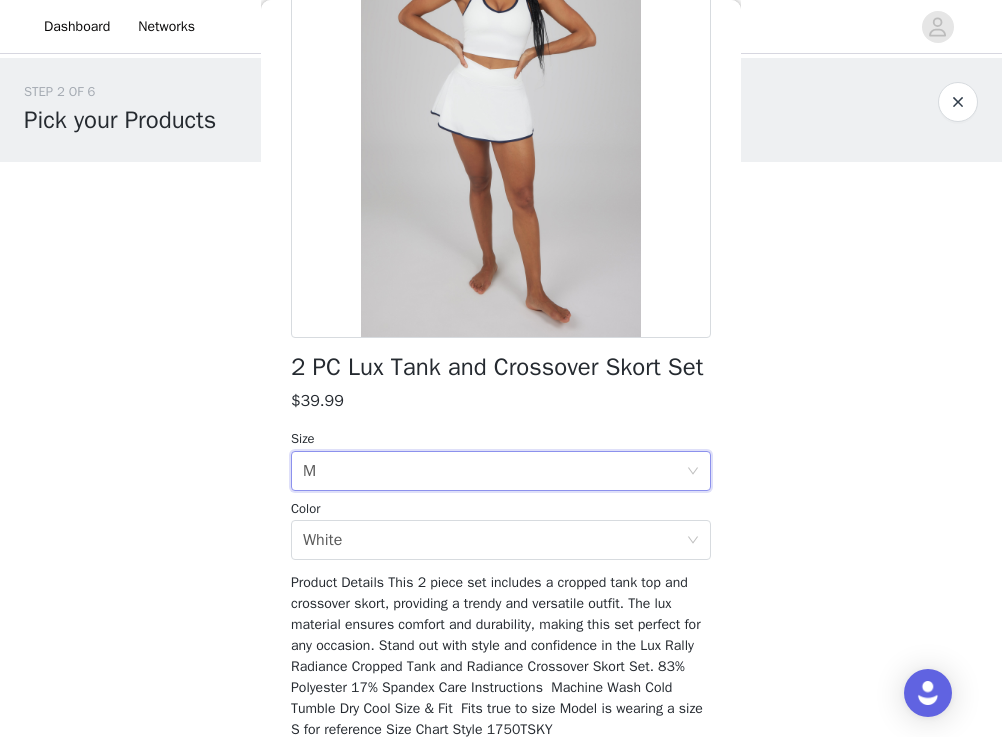 scroll, scrollTop: 326, scrollLeft: 0, axis: vertical 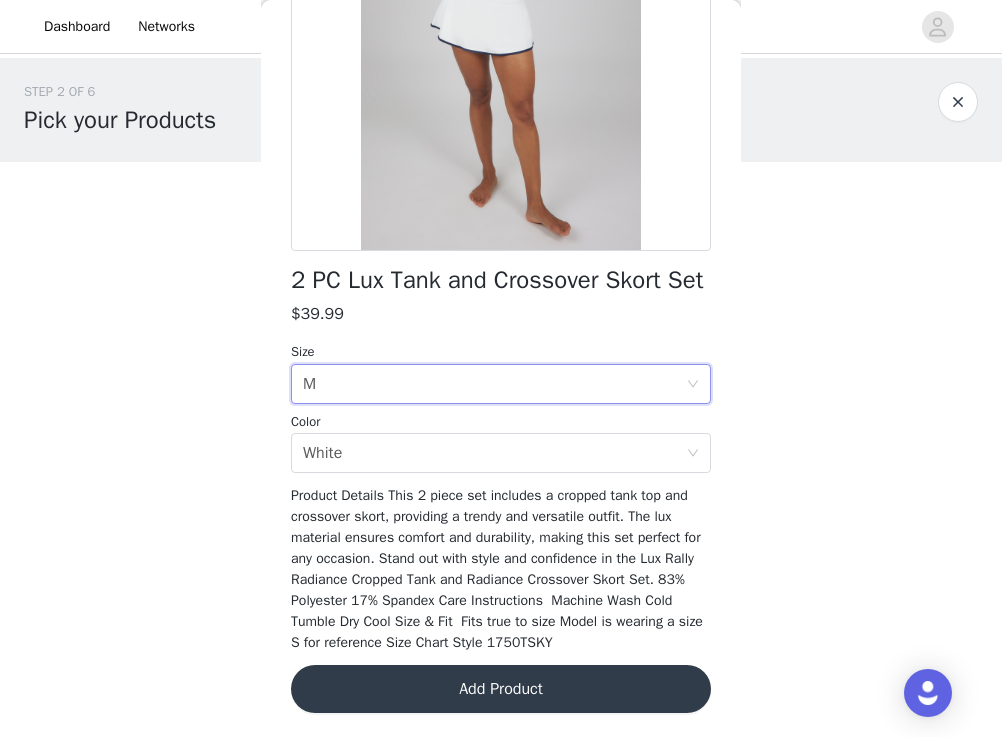 click on "Add Product" at bounding box center [501, 689] 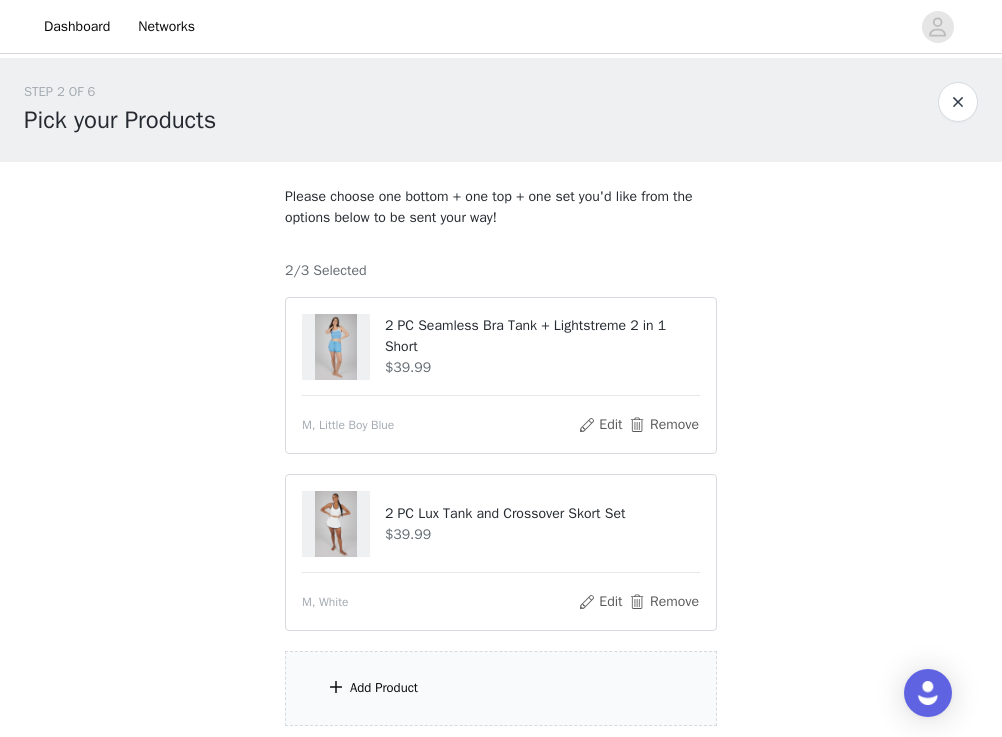 scroll, scrollTop: 121, scrollLeft: 0, axis: vertical 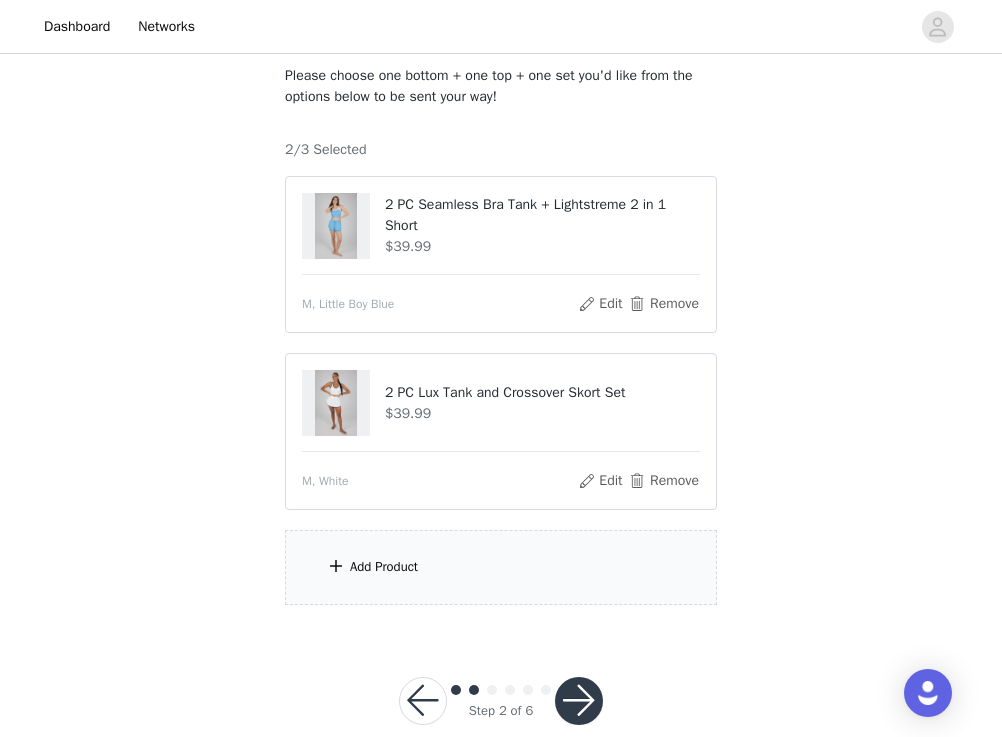 click on "Add Product" at bounding box center (501, 567) 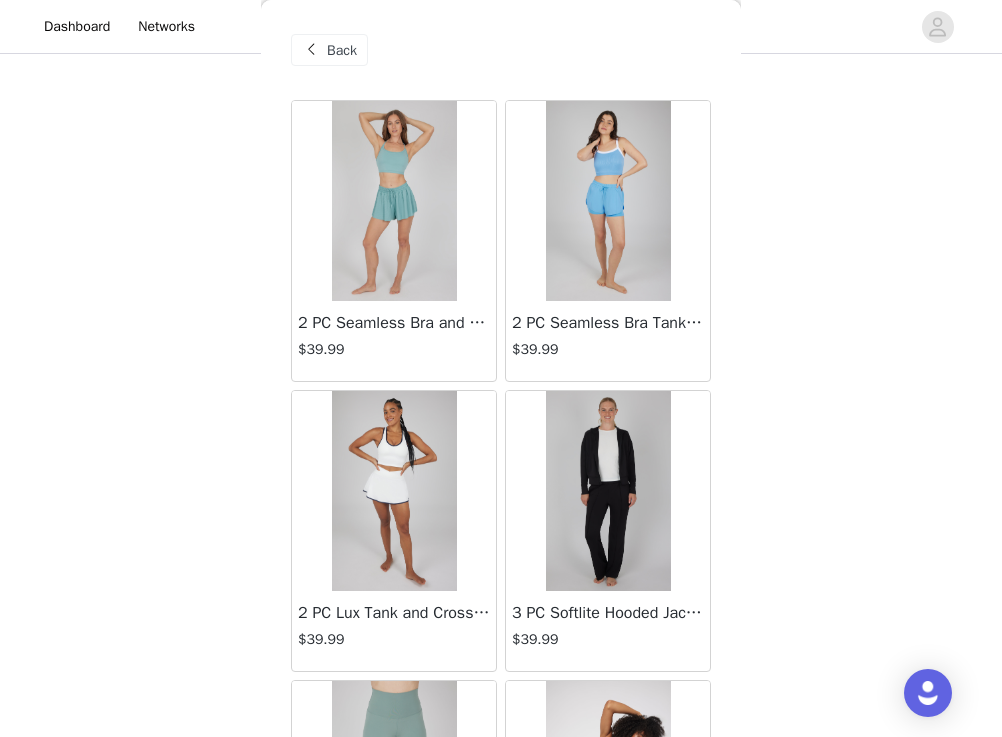 scroll, scrollTop: 96, scrollLeft: 0, axis: vertical 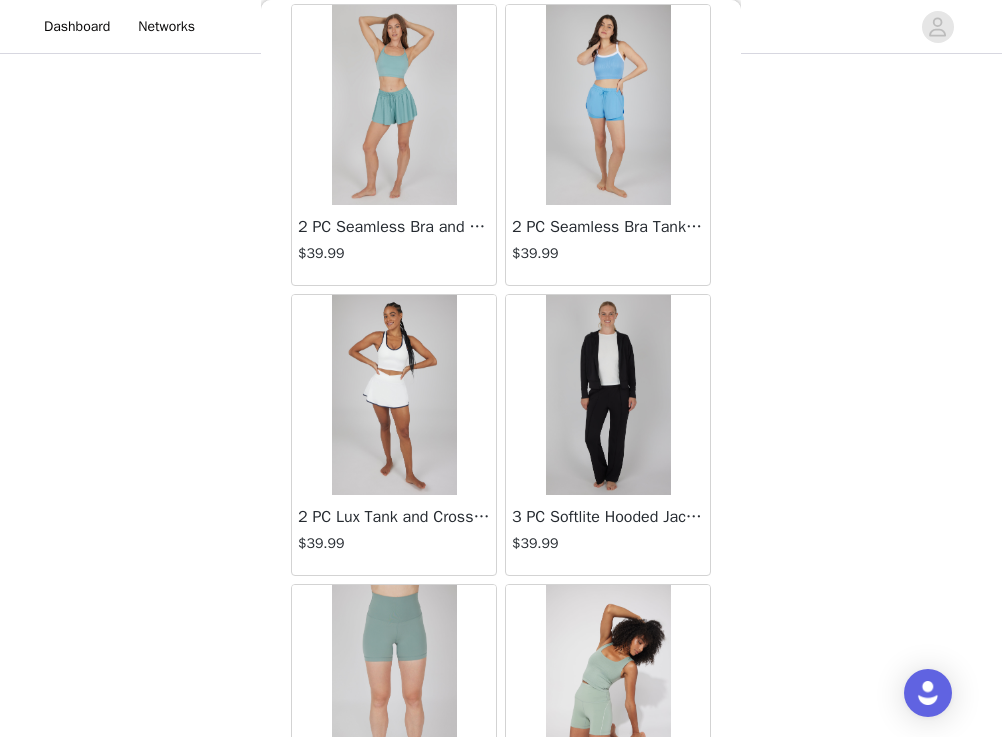 click at bounding box center [608, 395] 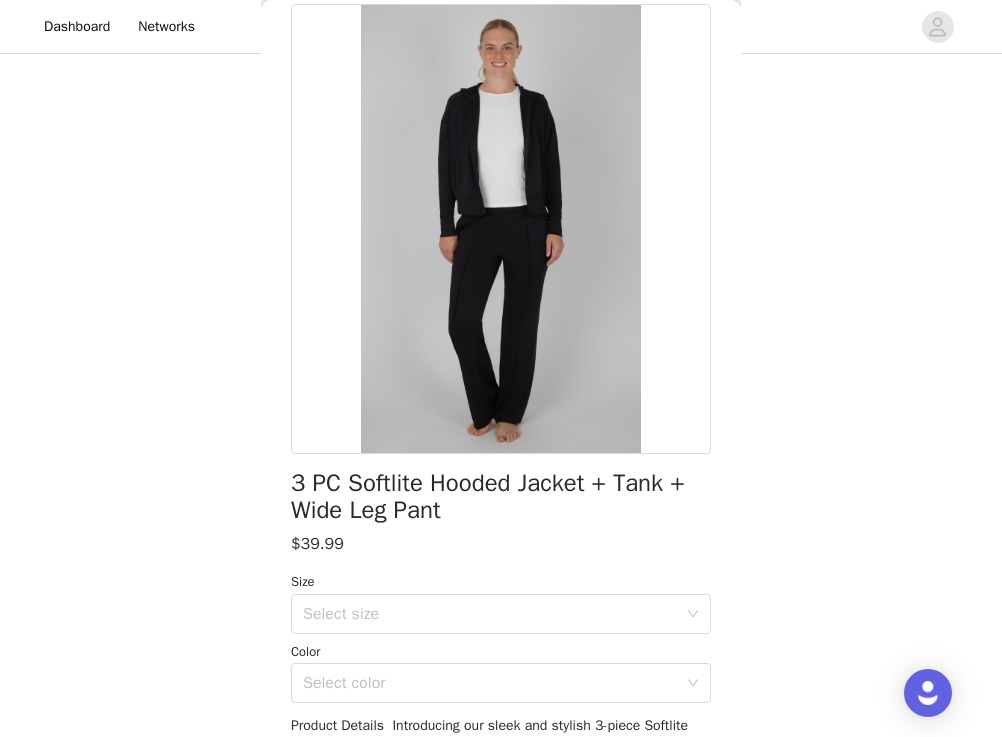 click on "Color" at bounding box center (501, 652) 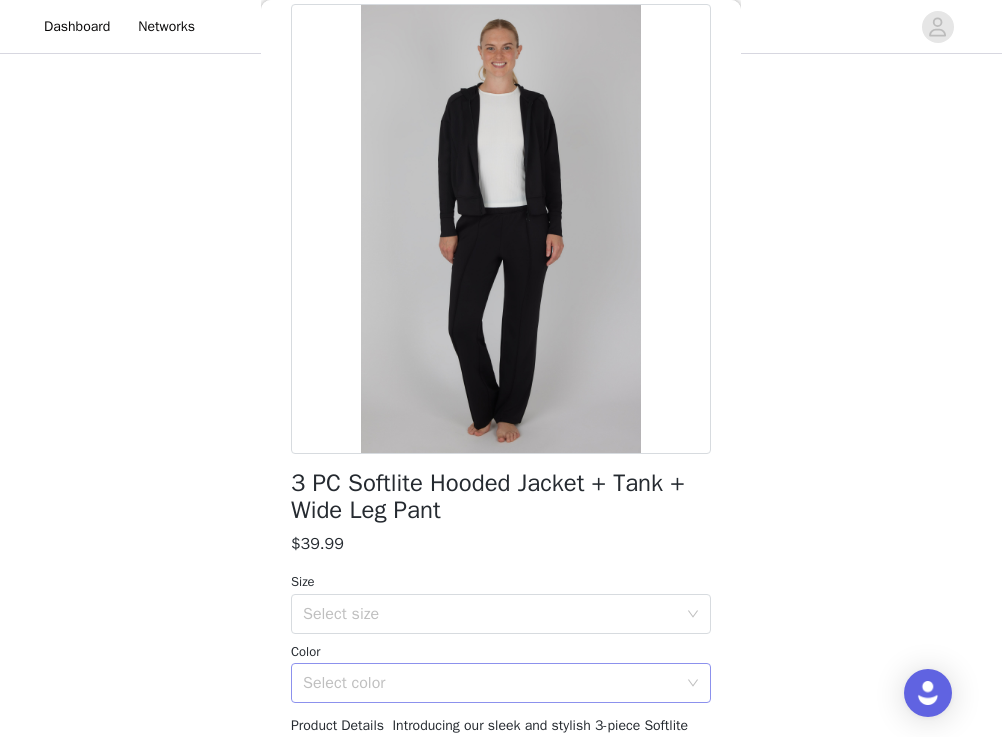 click on "Select color" at bounding box center [494, 683] 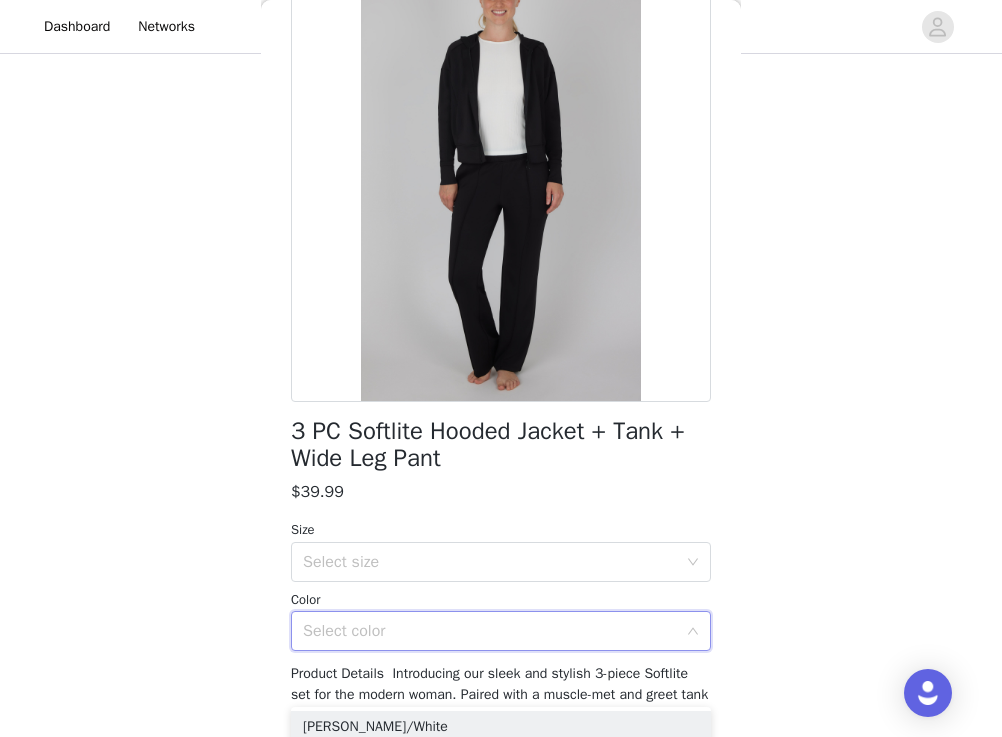 scroll, scrollTop: 171, scrollLeft: 0, axis: vertical 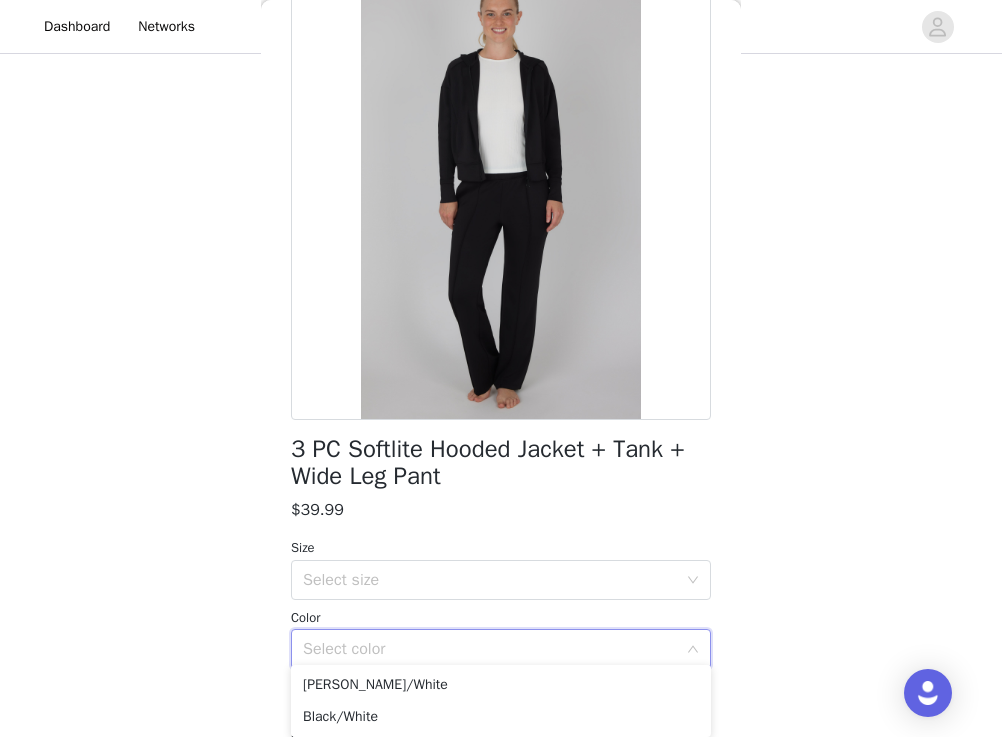 click on "STEP 2 OF 6
Pick your Products
Please choose one bottom + one top + one set you'd like from the options below to be sent your way!       2/3 Selected           2 PC Seamless Bra Tank + Lightstreme 2 in 1 Short     $39.99       M, Little Boy Blue       Edit   Remove     2 PC Lux Tank and Crossover Skort Set     $39.99       M, White       Edit   Remove     Add Product       Back     3 PC Softlite Hooded Jacket + Tank + Wide Leg Pant       $39.99         Size   Select size Color   Select color     Add Product
Step 2 of 6" at bounding box center [501, 313] 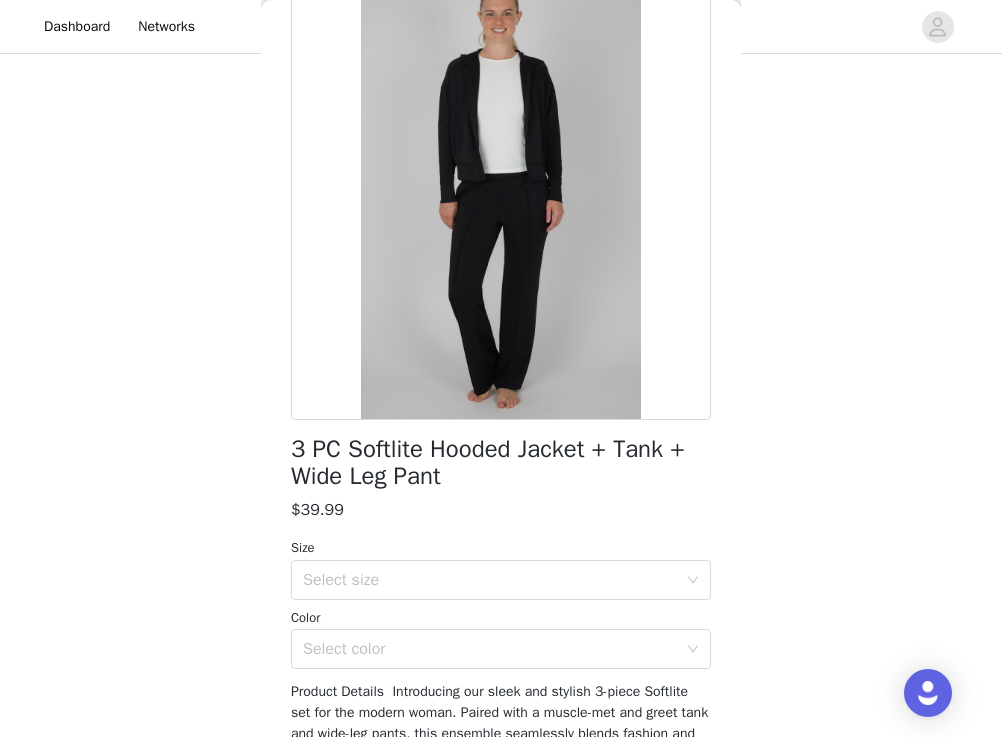 scroll, scrollTop: 156, scrollLeft: 0, axis: vertical 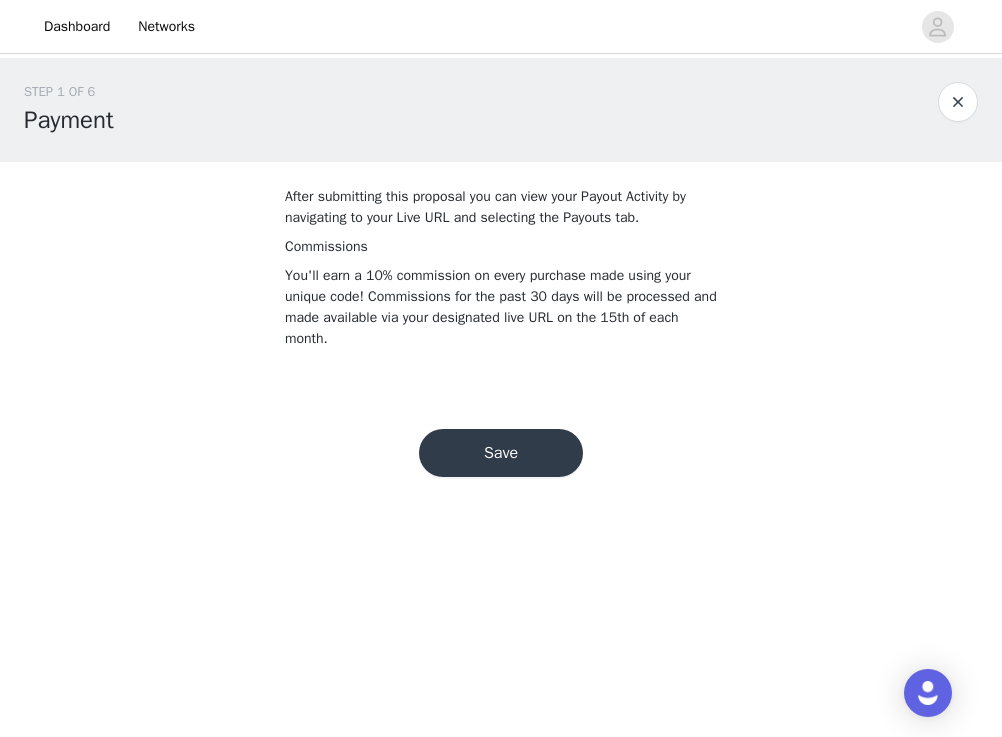 click on "Save" at bounding box center [501, 453] 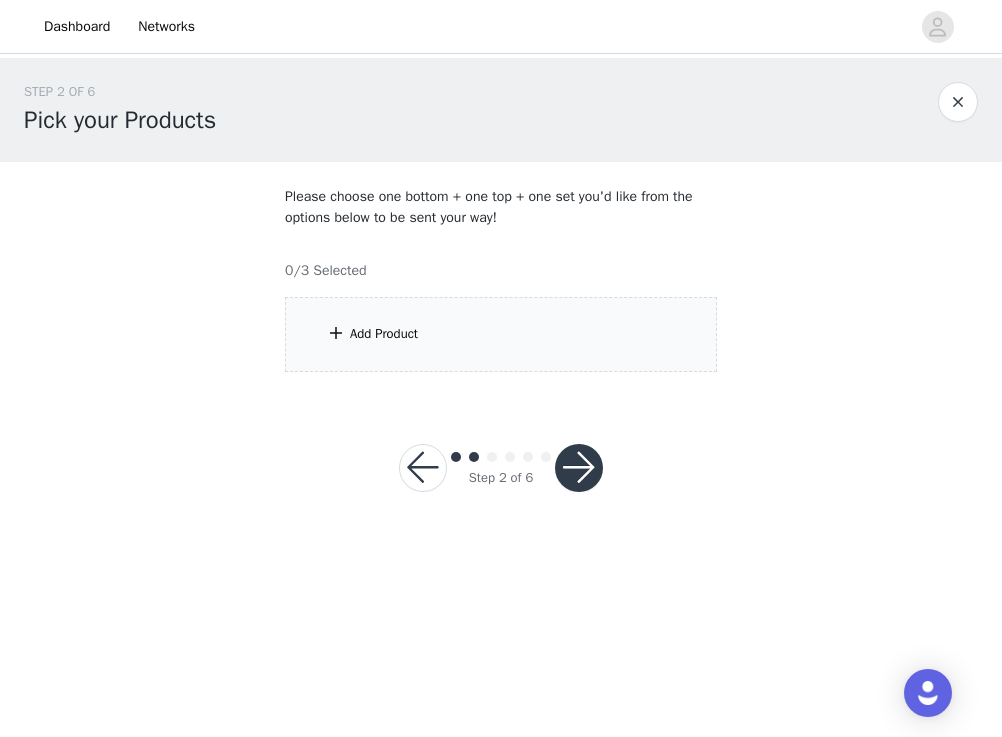click on "Add Product" at bounding box center [501, 334] 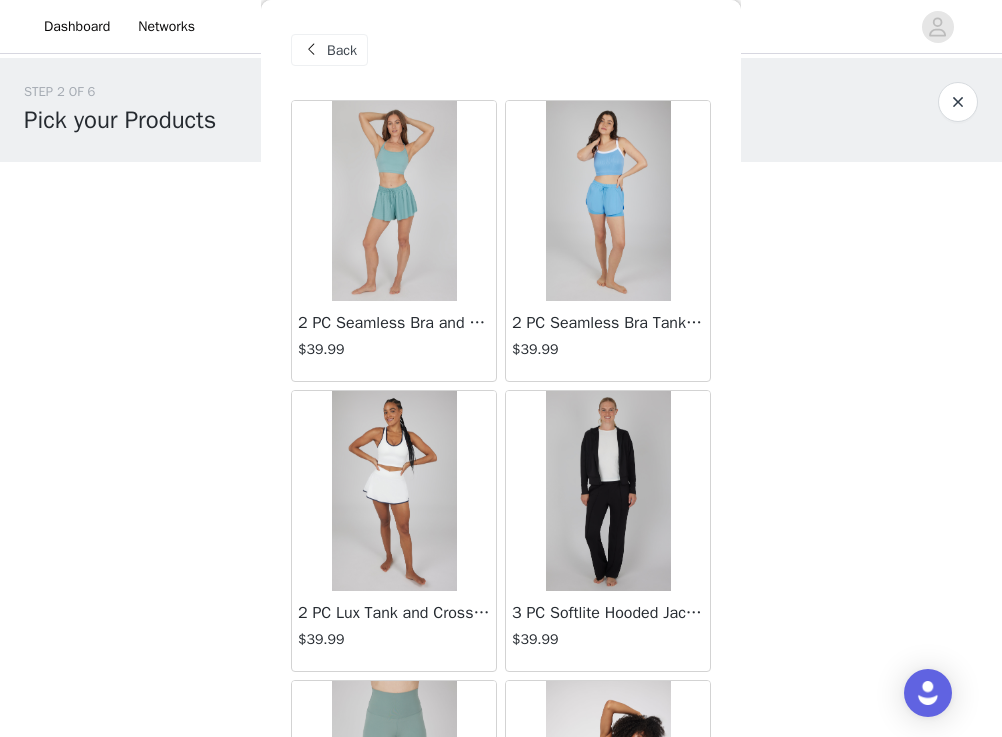 click on "$39.99" at bounding box center [608, 349] 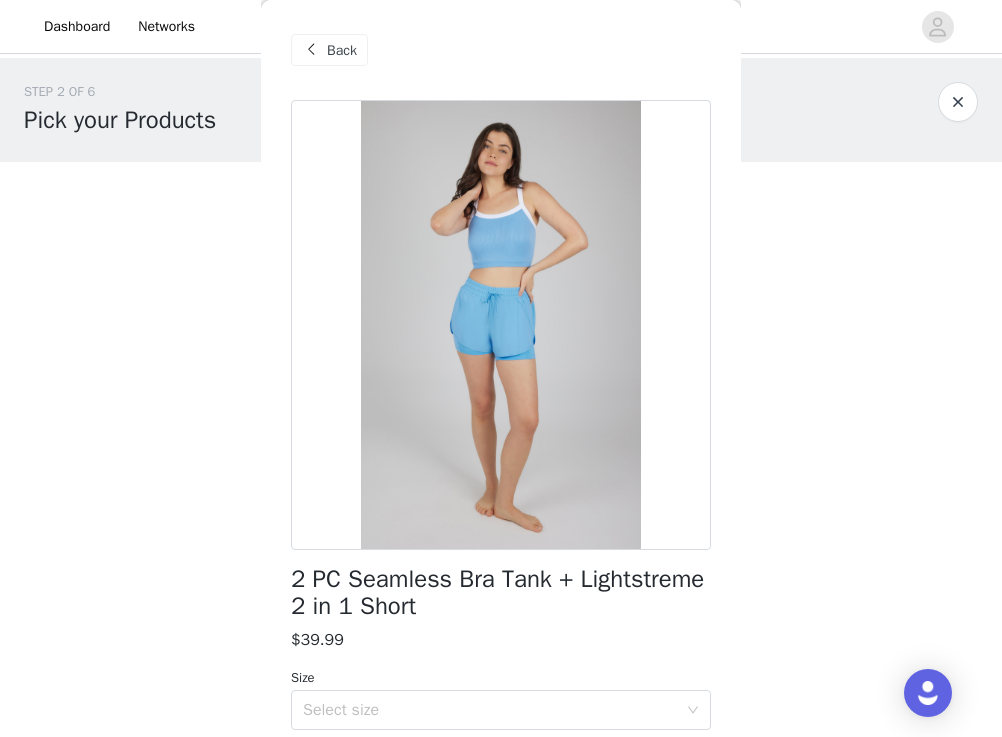 scroll, scrollTop: 205, scrollLeft: 0, axis: vertical 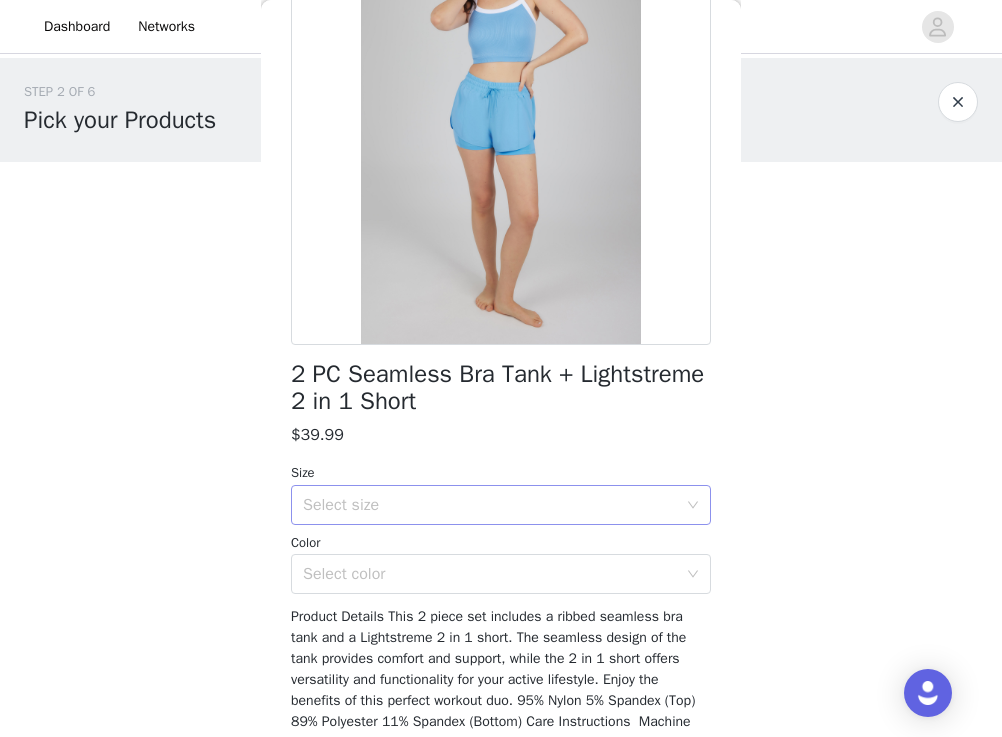 click on "Select size" at bounding box center [494, 505] 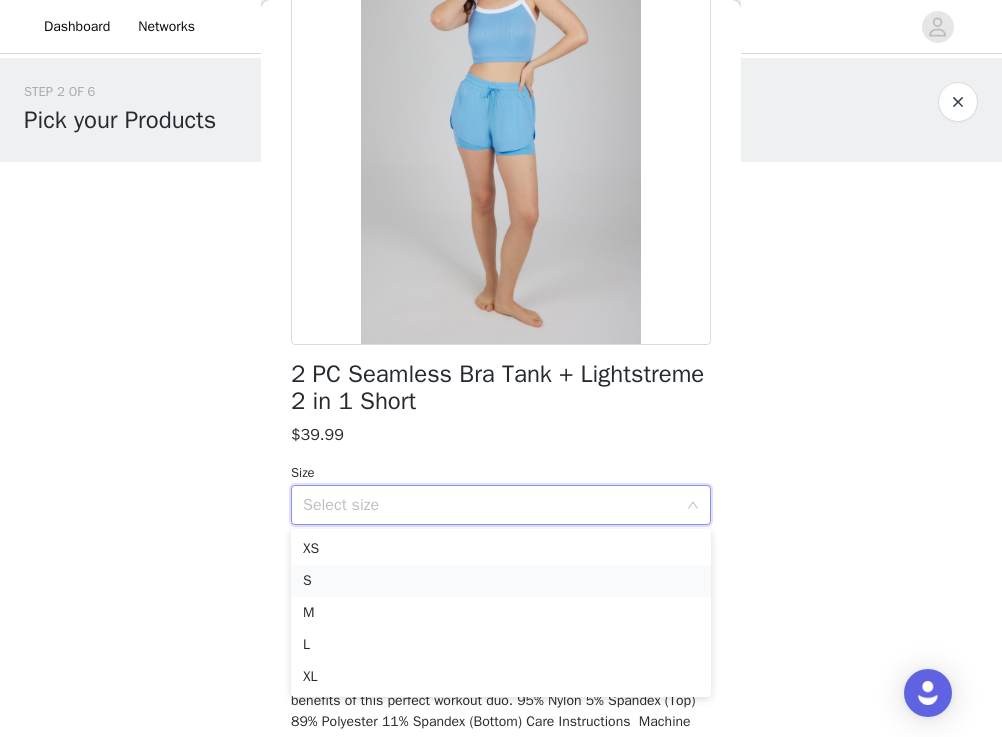 click on "S" at bounding box center [501, 581] 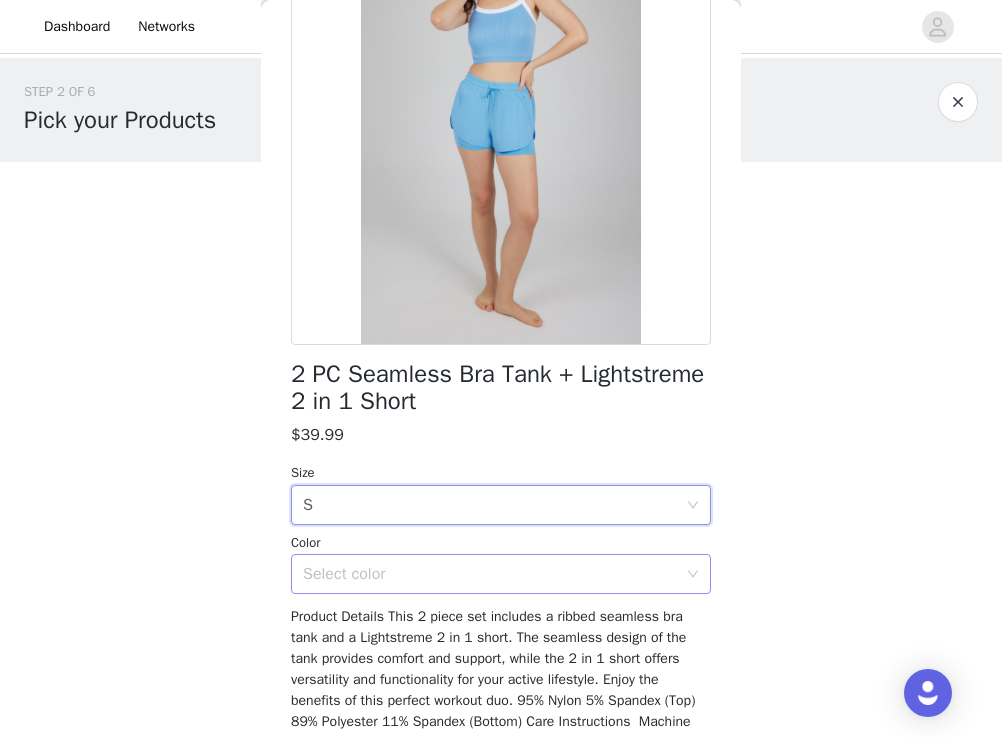 click on "Select color" at bounding box center (490, 574) 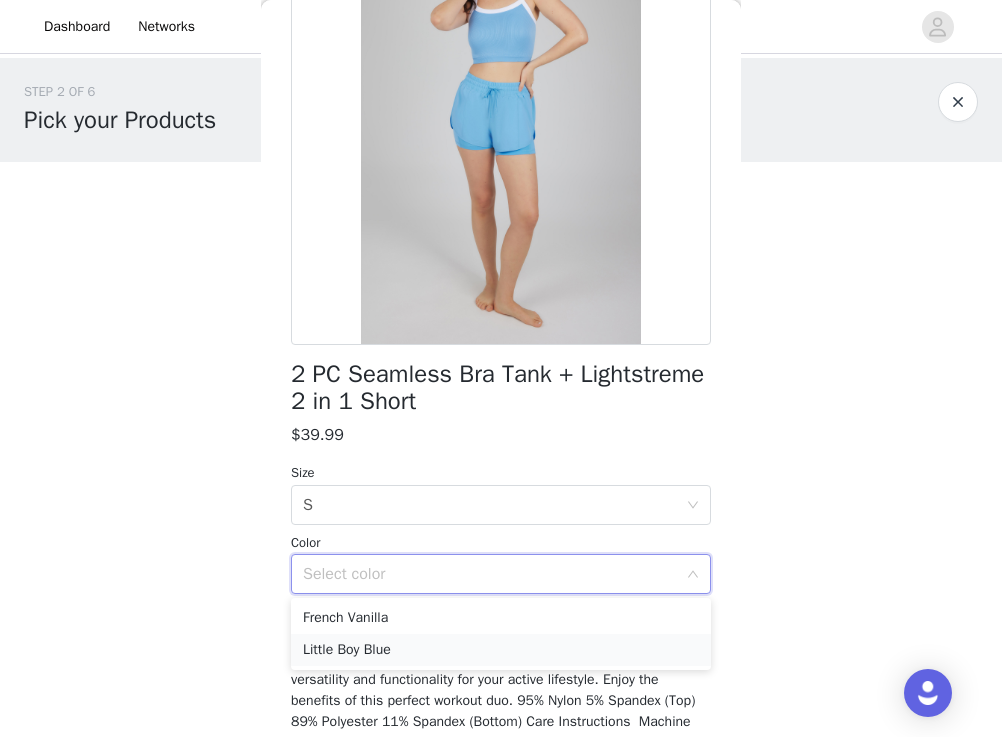 click on "Little Boy Blue" at bounding box center (501, 650) 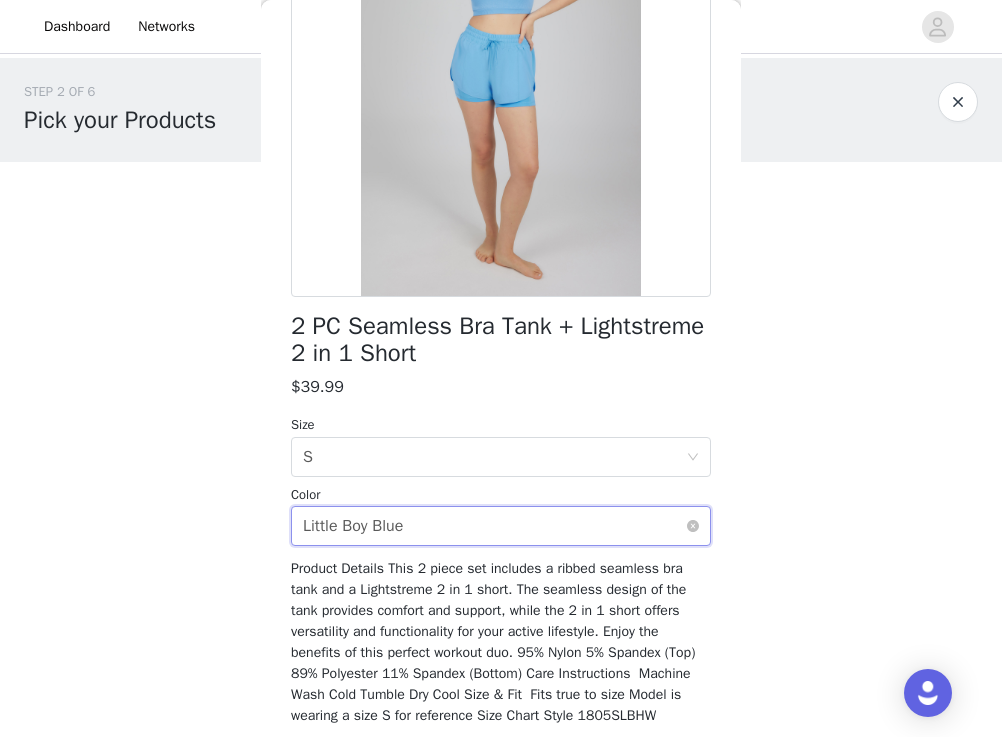 scroll, scrollTop: 253, scrollLeft: 0, axis: vertical 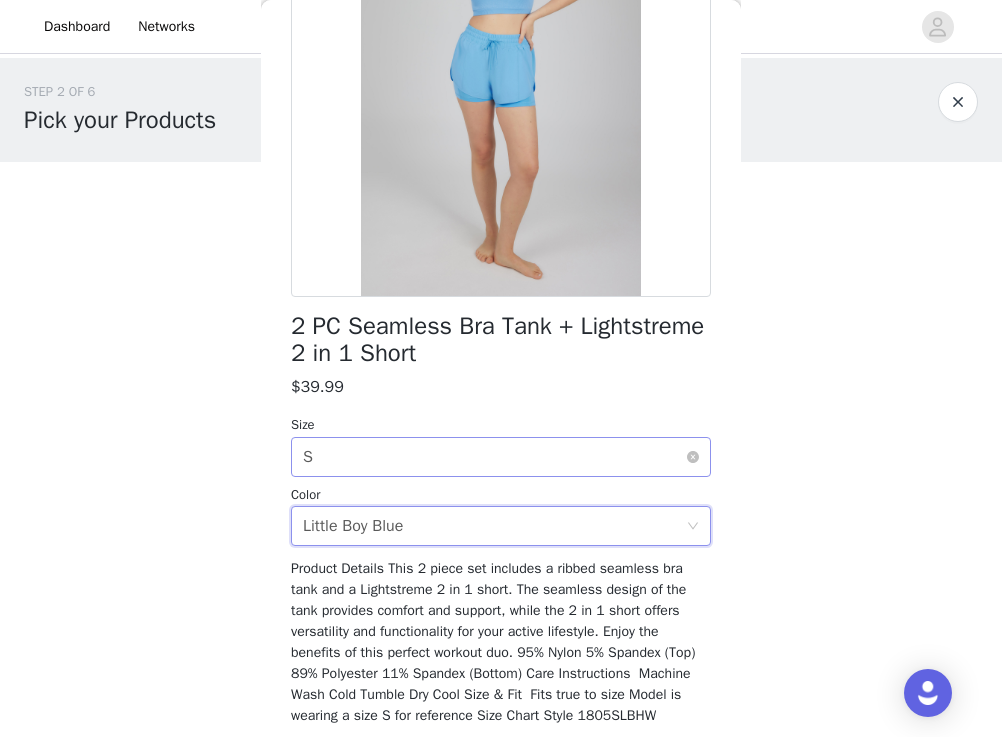 click on "Select size S" at bounding box center [494, 457] 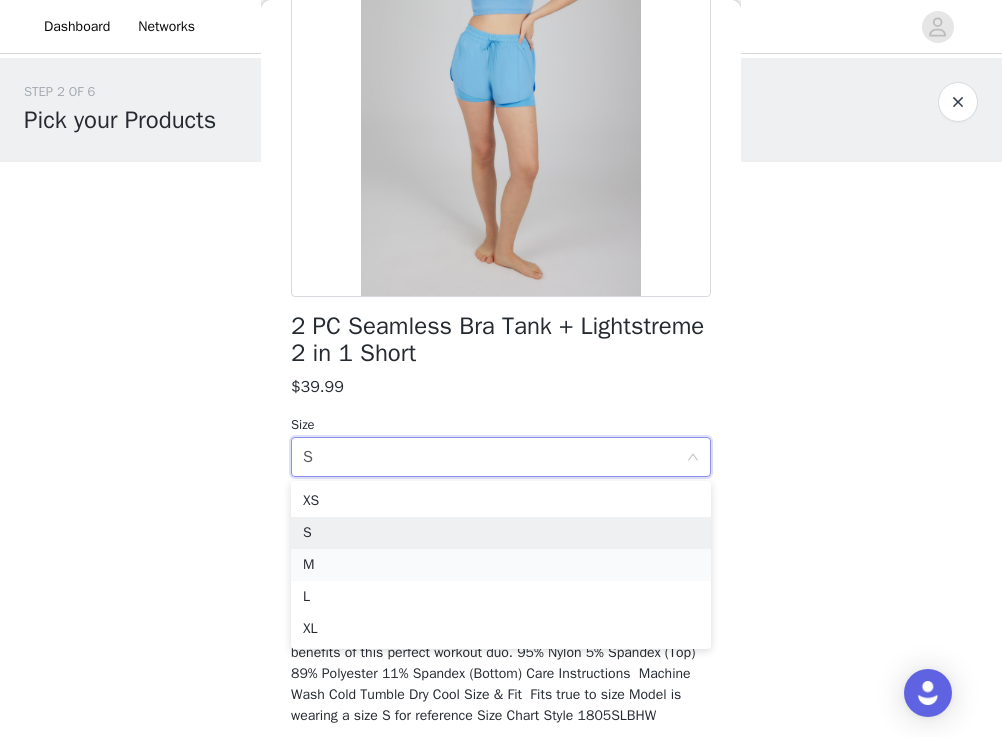 click on "M" at bounding box center (501, 565) 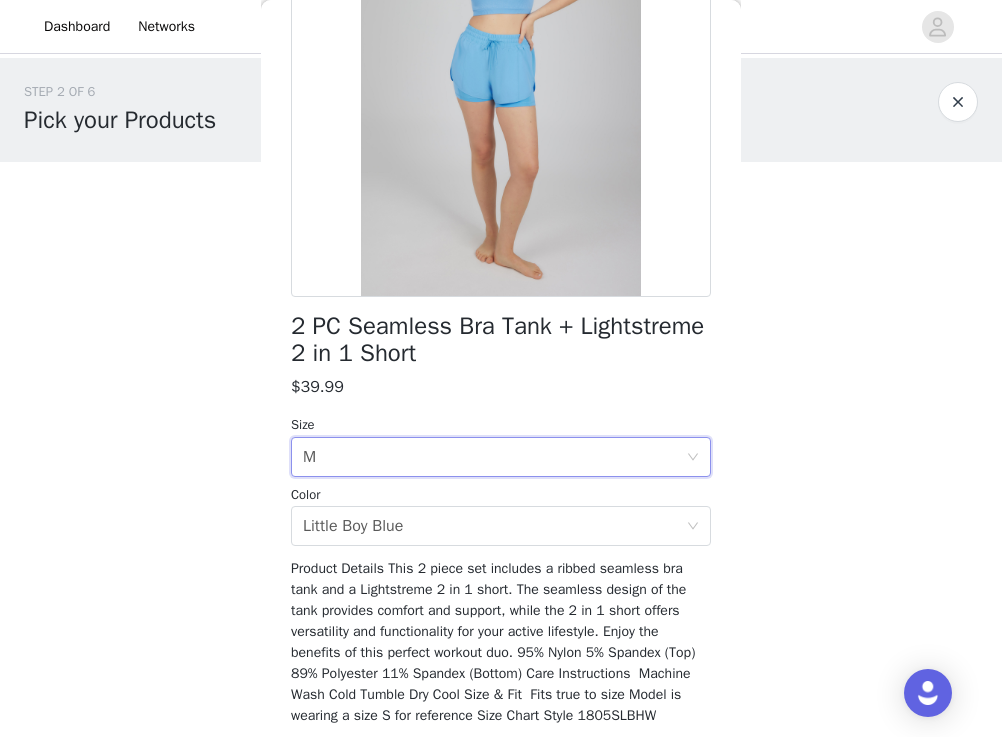 scroll, scrollTop: 347, scrollLeft: 0, axis: vertical 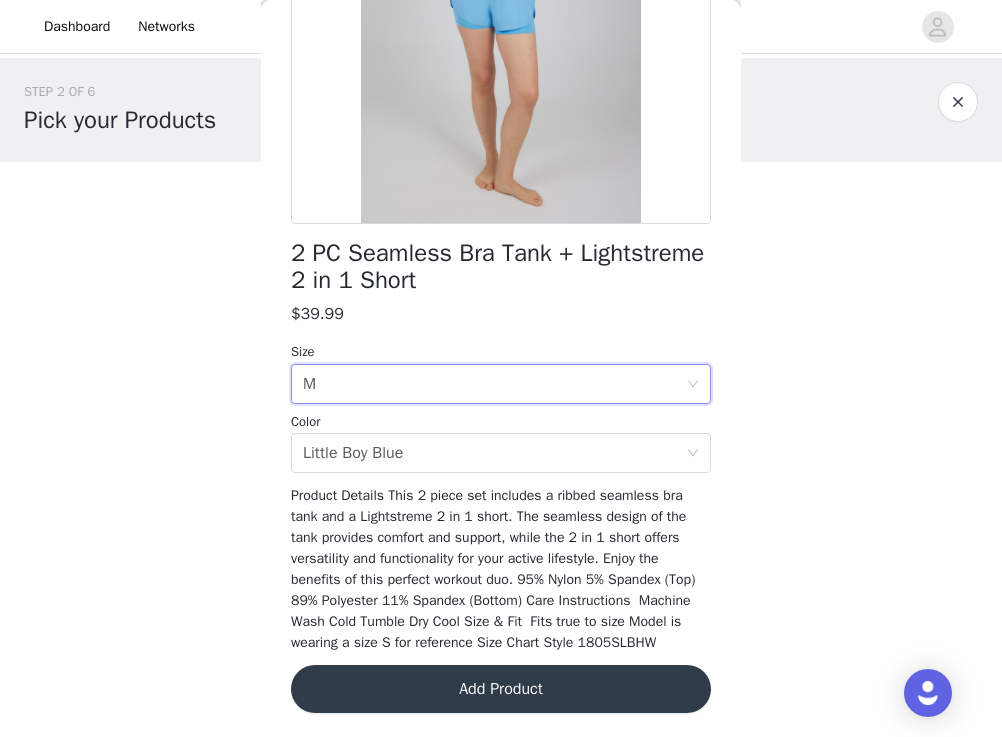 click on "Add Product" at bounding box center (501, 689) 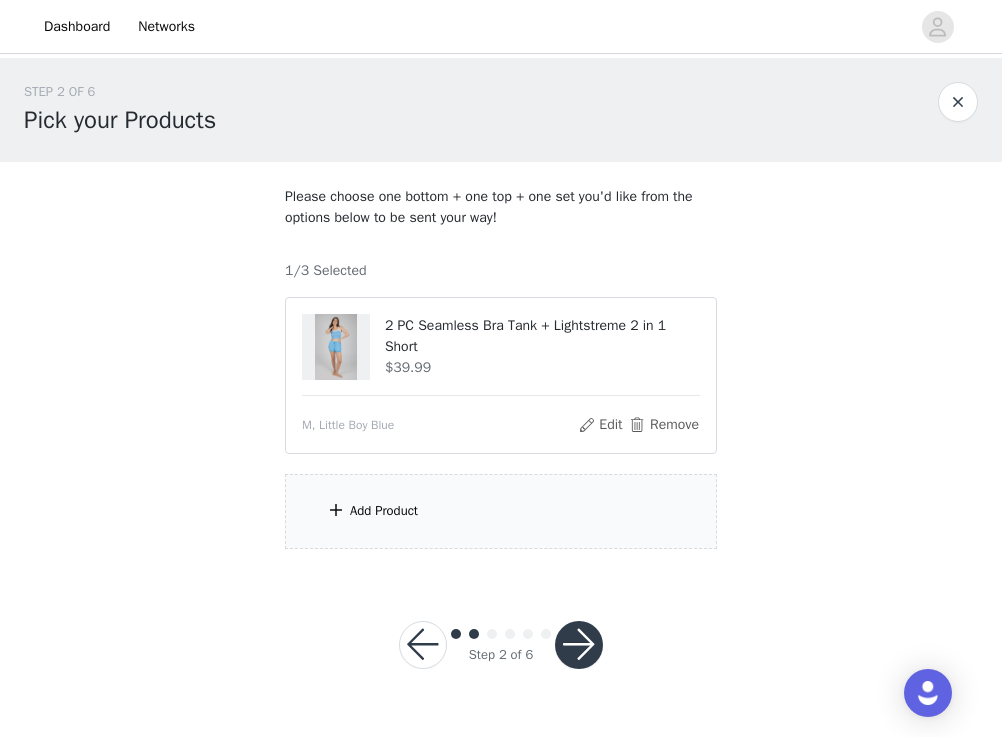 click on "Add Product" at bounding box center (501, 511) 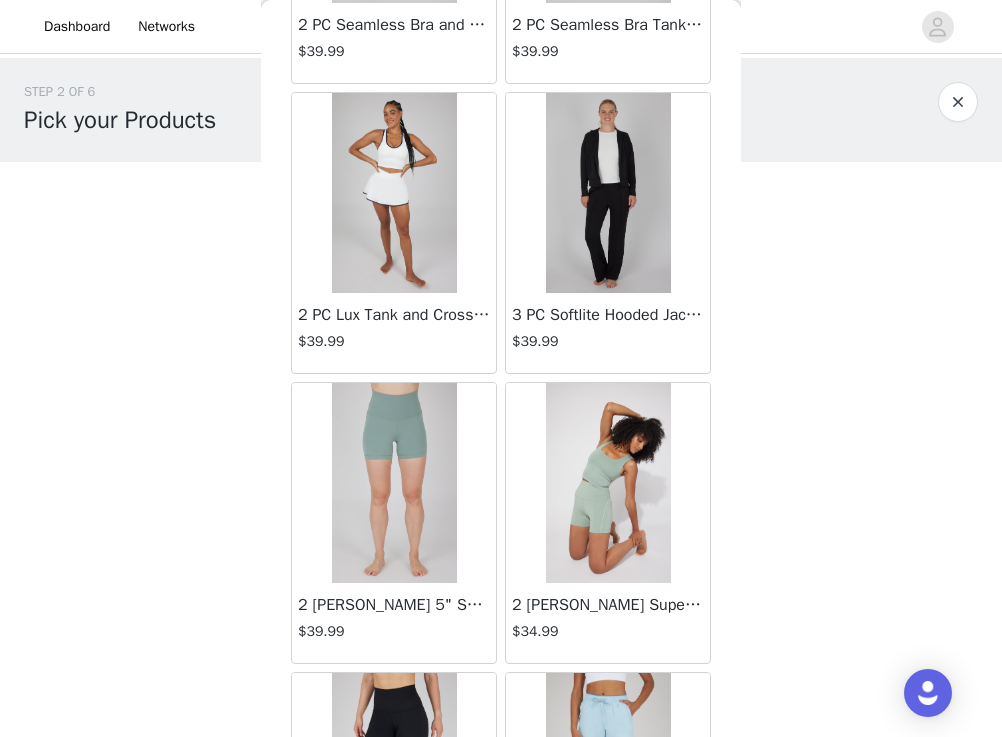 scroll, scrollTop: 317, scrollLeft: 0, axis: vertical 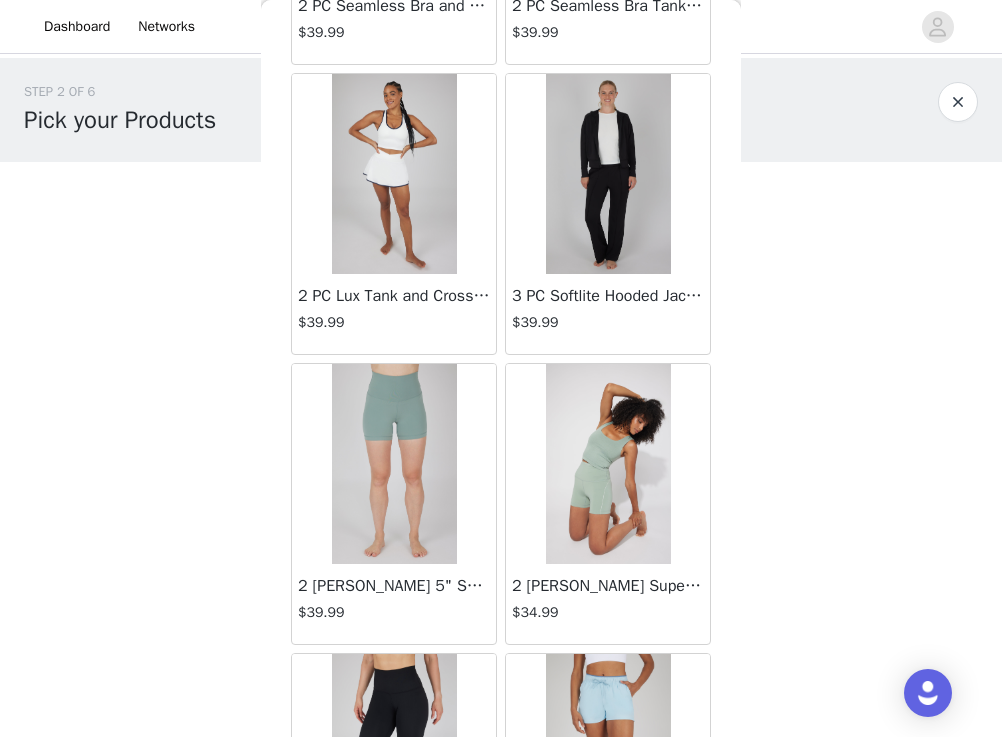 click at bounding box center [394, 174] 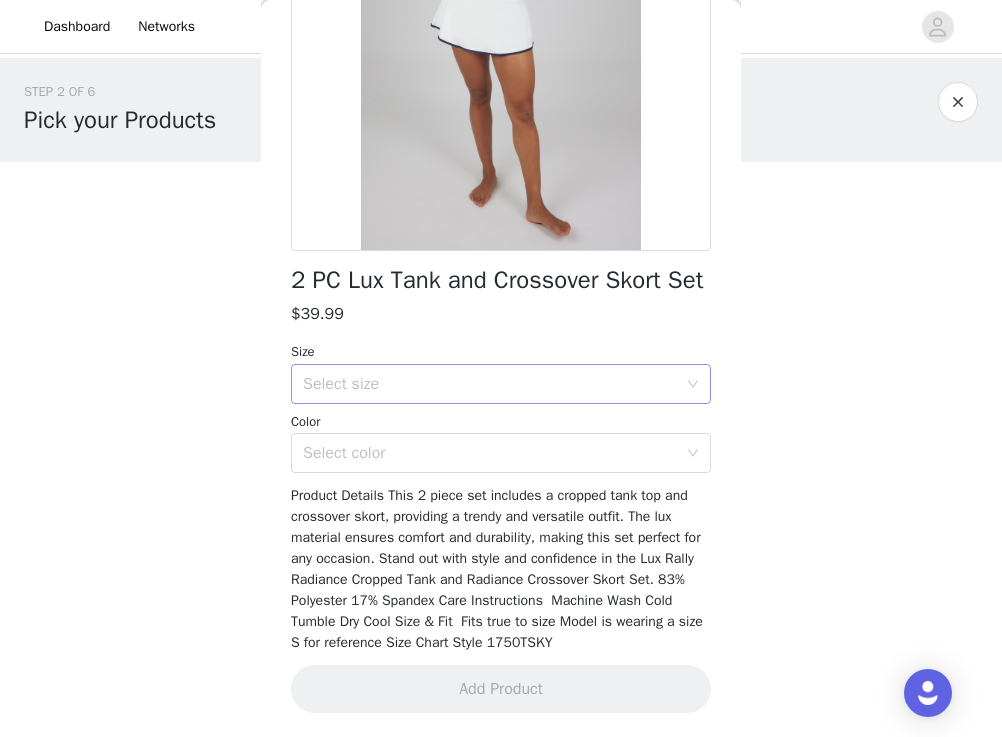 click on "Select size" at bounding box center [490, 384] 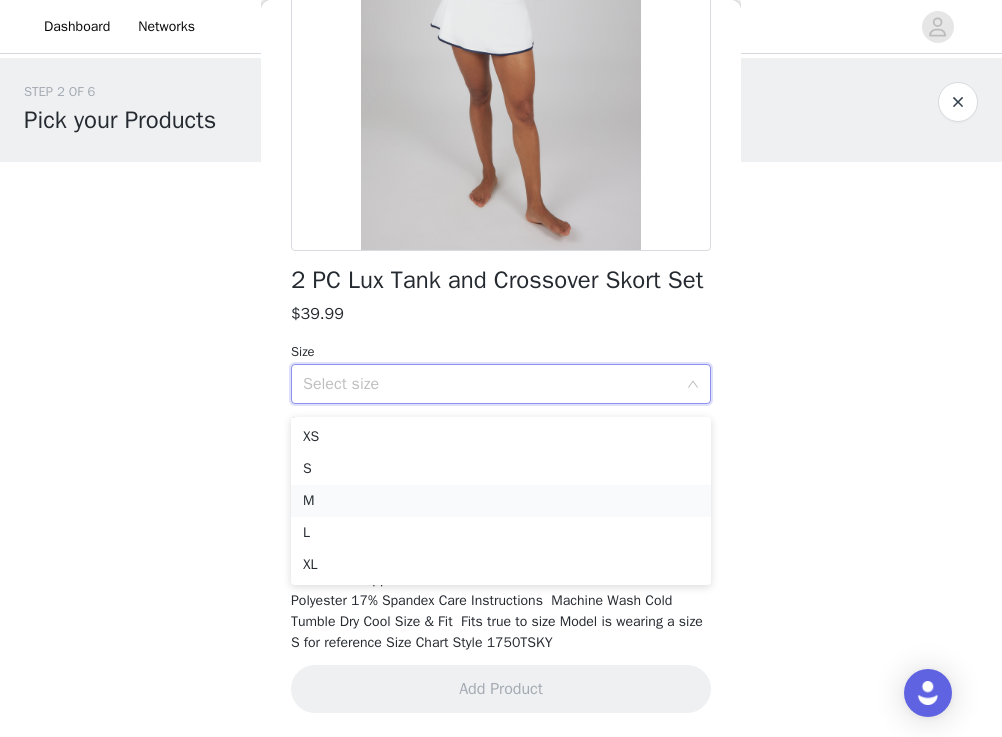 click on "M" at bounding box center [501, 501] 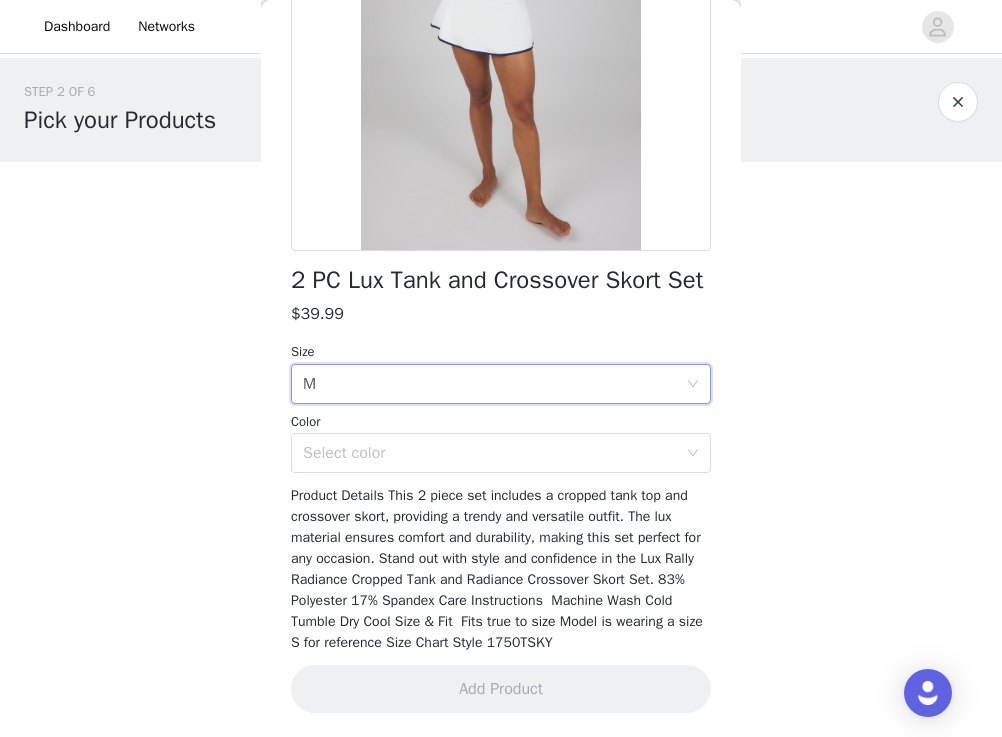 click on "2 PC Lux Tank and Crossover Skort Set       $39.99         Size   Select size M Color   Select color   Product Details This 2 piece set includes a cropped tank top and crossover skort, providing a trendy and versatile outfit. The lux material ensures comfort and durability, making this set perfect for any occasion. Stand out with style and confidence in the Lux Rally Radiance Cropped Tank and Radiance Crossover Skort Set. 83% Polyester 17% Spandex Care Instructions  Machine Wash Cold Tumble Dry Cool Size & Fit  Fits true to size Model is wearing a size S for reference Size Chart Style 1750TSKY   Add Product" at bounding box center (501, 269) 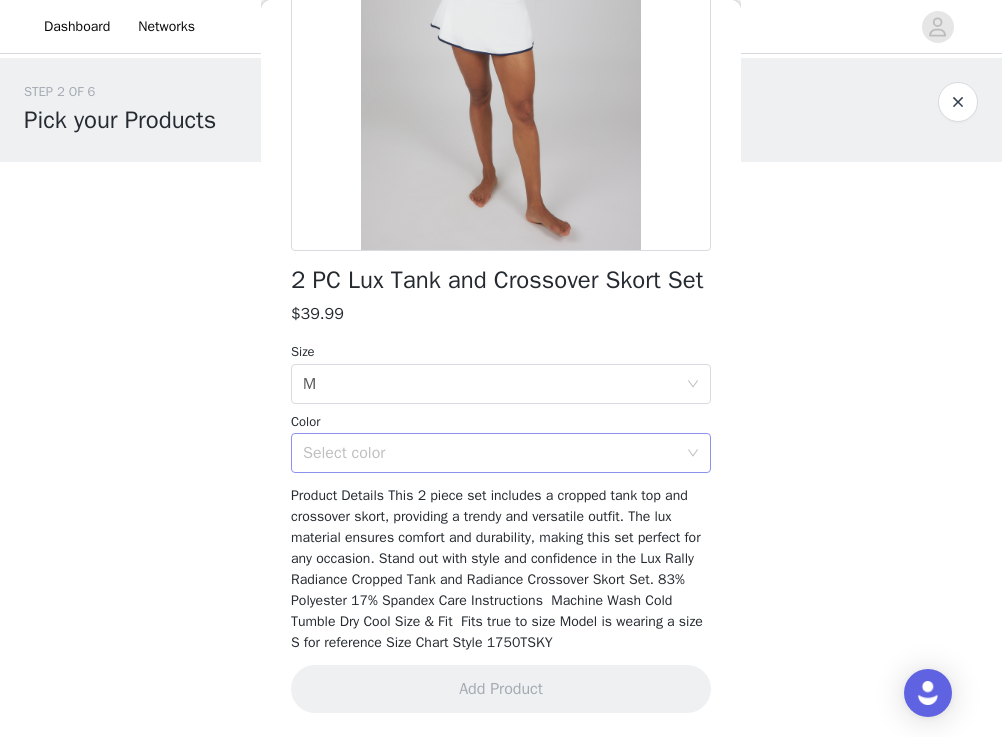 click on "Select color" at bounding box center (490, 453) 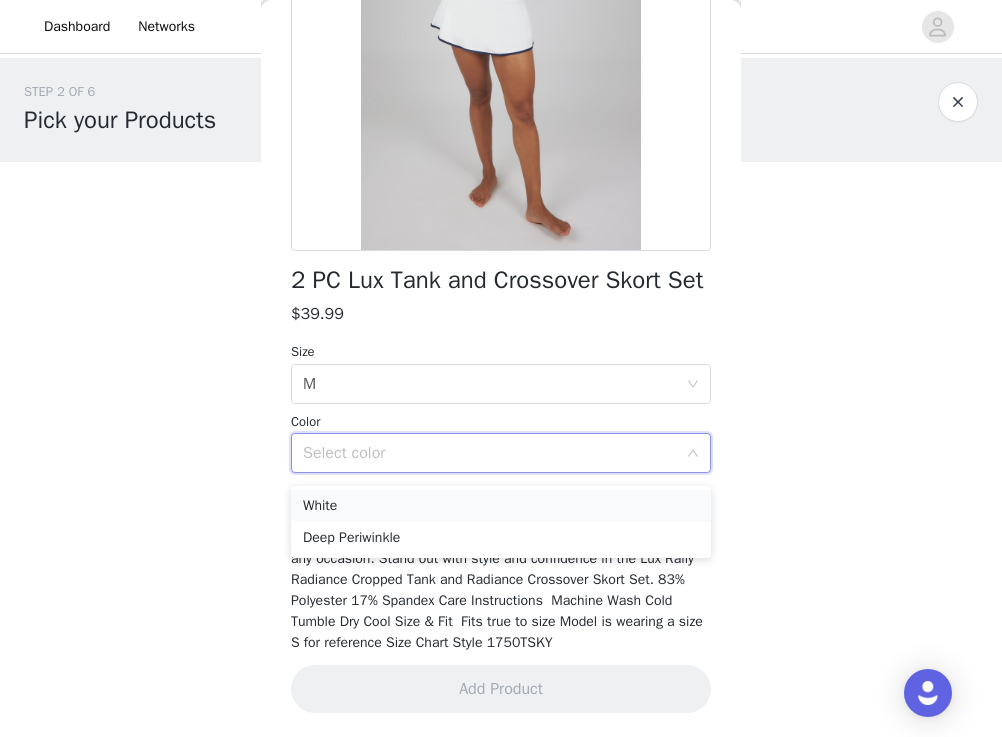 click on "White" at bounding box center (501, 506) 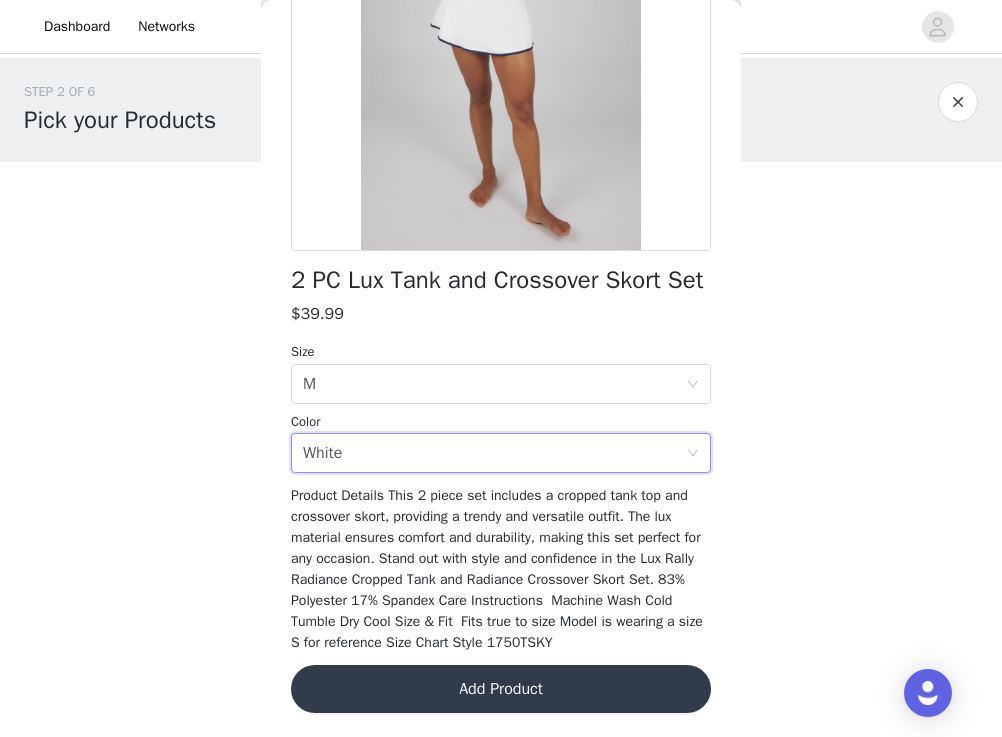 click on "Add Product" at bounding box center (501, 689) 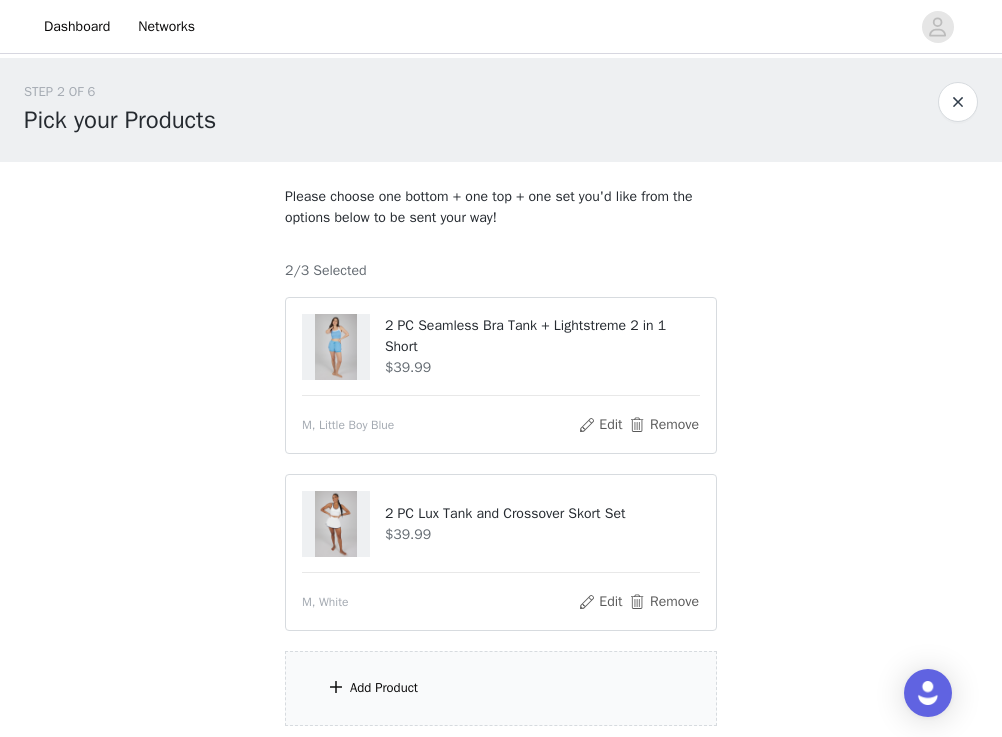 scroll, scrollTop: 156, scrollLeft: 0, axis: vertical 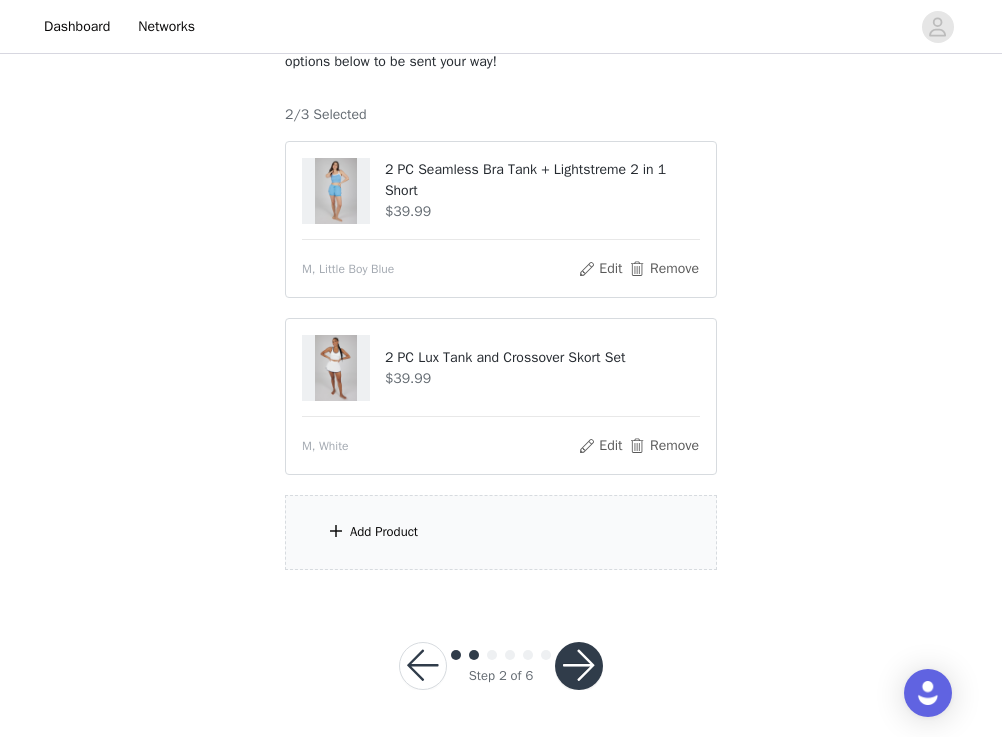 click on "Add Product" at bounding box center (501, 532) 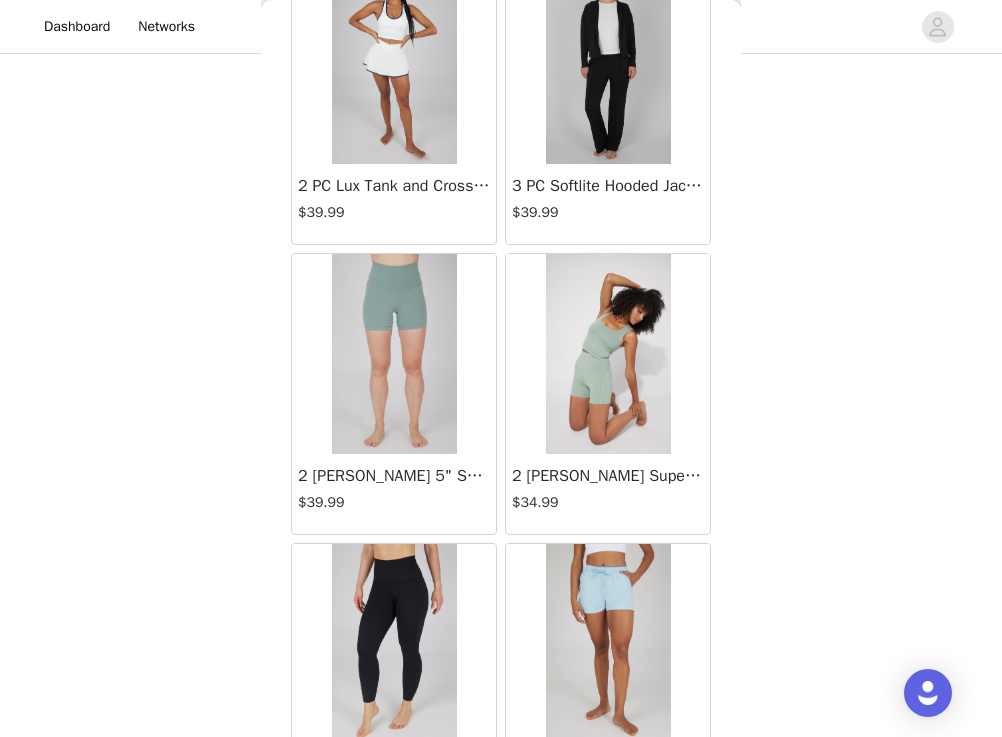 scroll, scrollTop: 439, scrollLeft: 0, axis: vertical 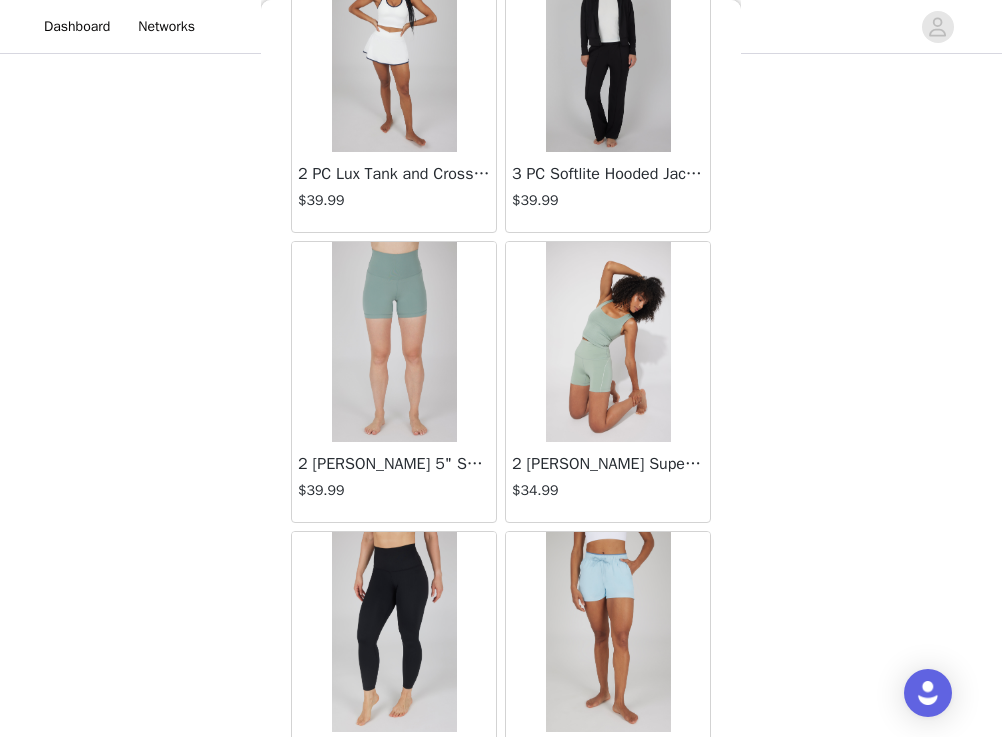 click at bounding box center (608, 342) 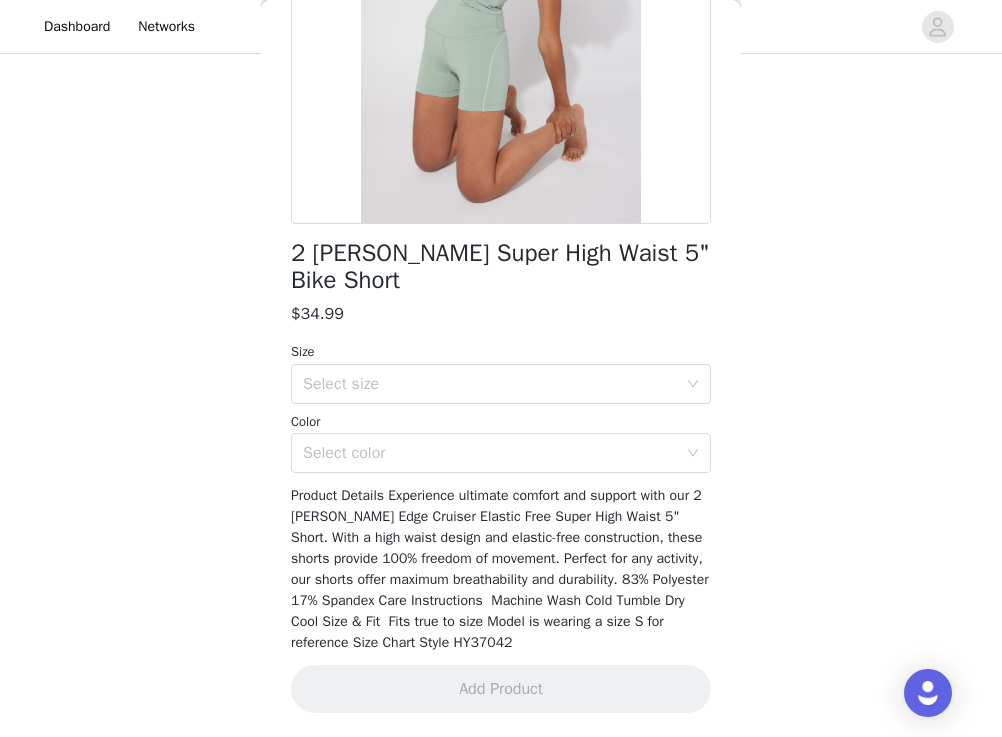 scroll, scrollTop: 347, scrollLeft: 0, axis: vertical 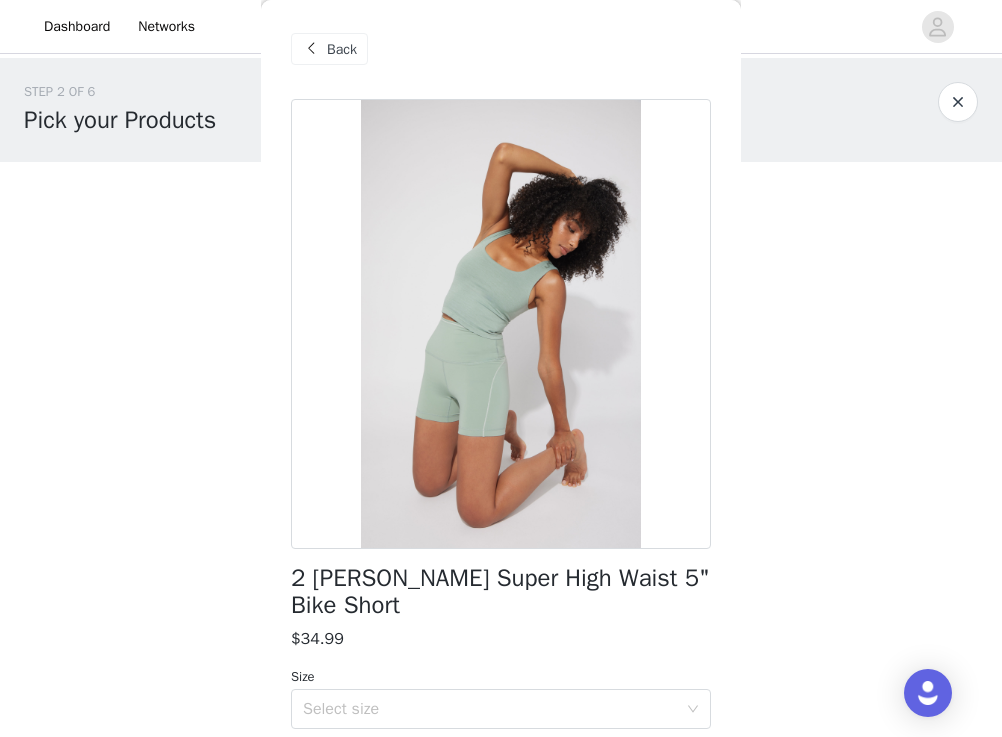 click on "Back" at bounding box center (342, 49) 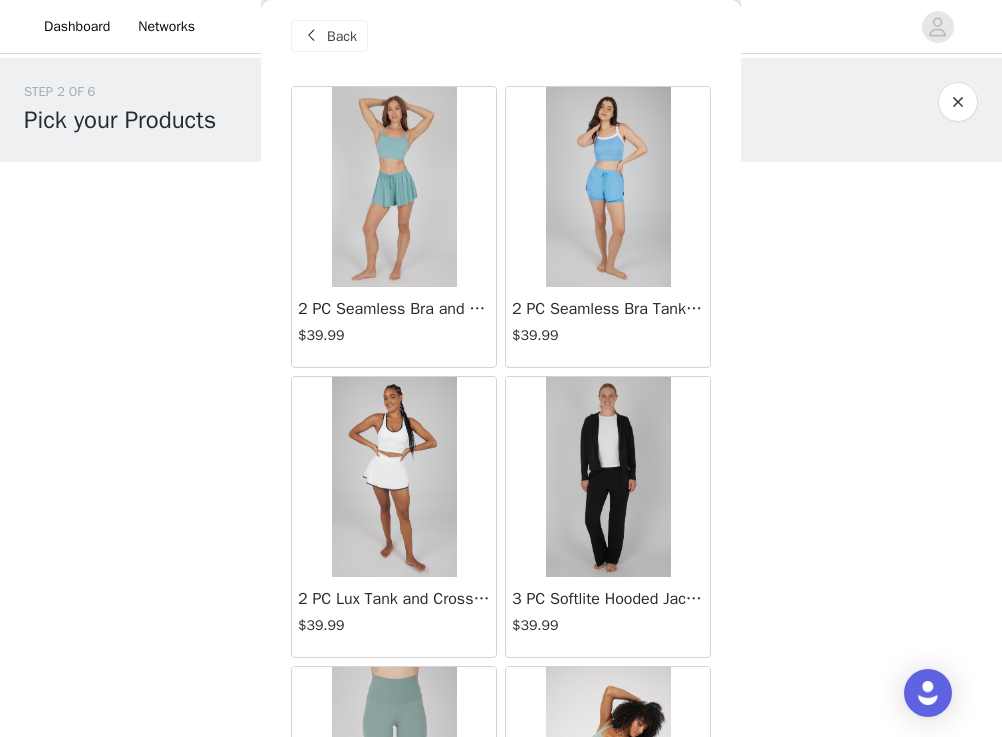 scroll, scrollTop: 0, scrollLeft: 0, axis: both 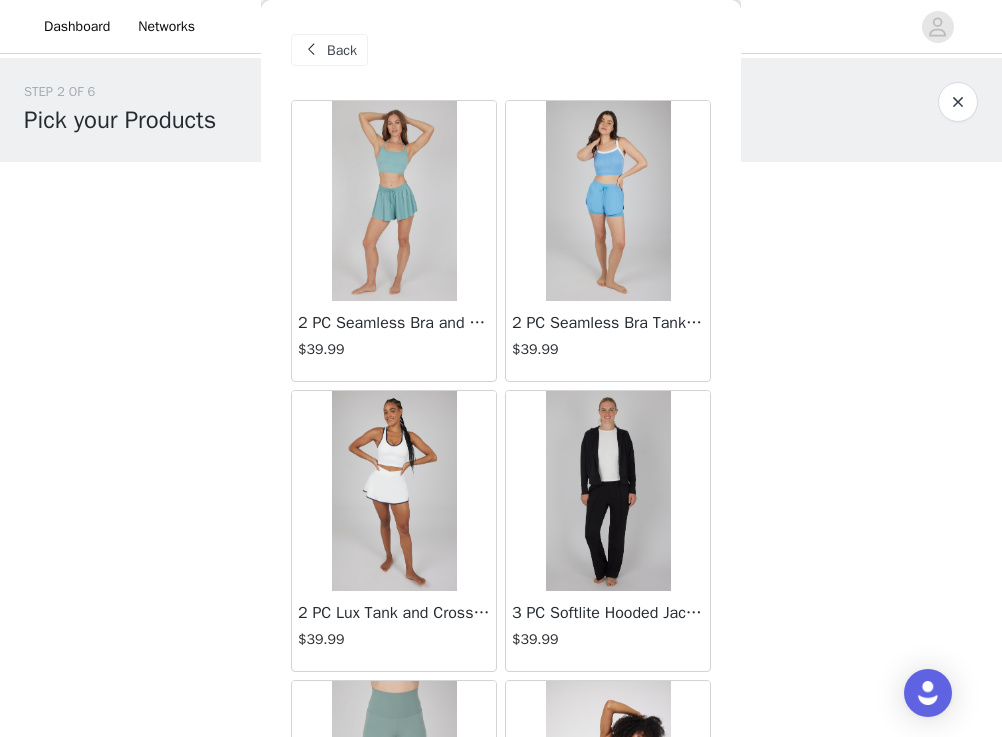 click on "$39.99" at bounding box center (394, 349) 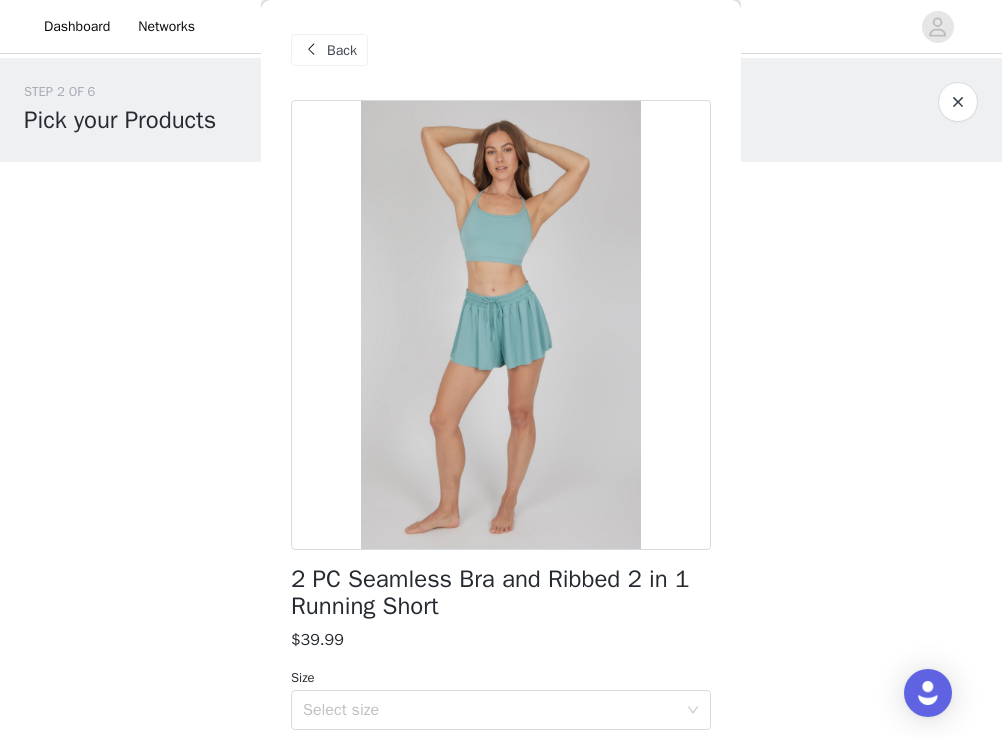 scroll, scrollTop: 249, scrollLeft: 0, axis: vertical 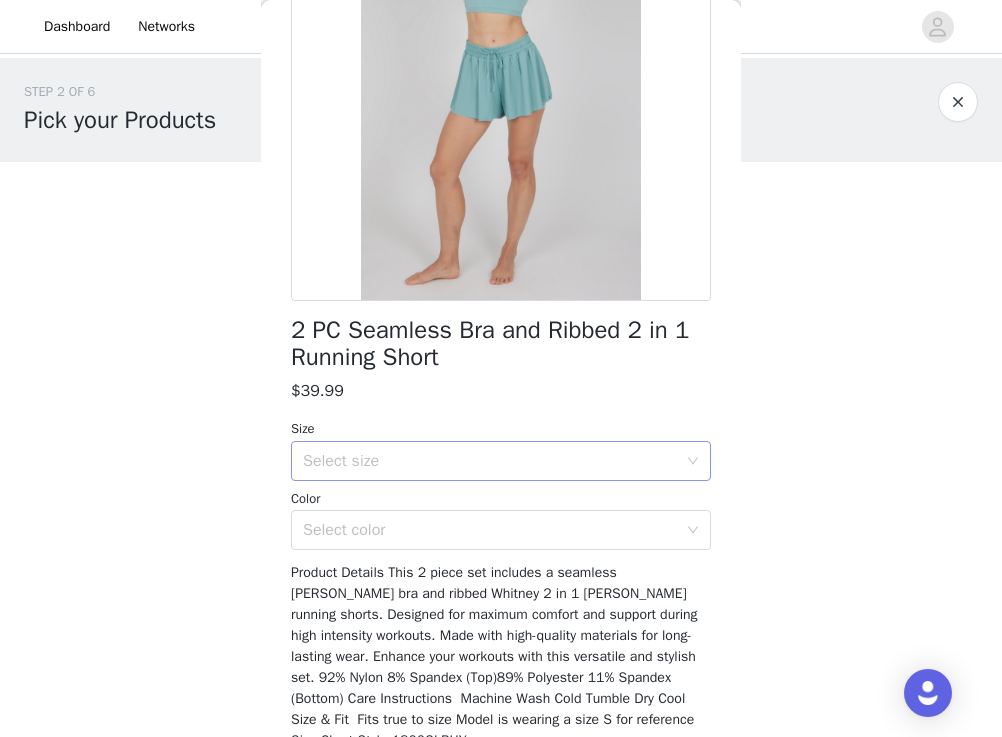 click on "Select size" at bounding box center [490, 461] 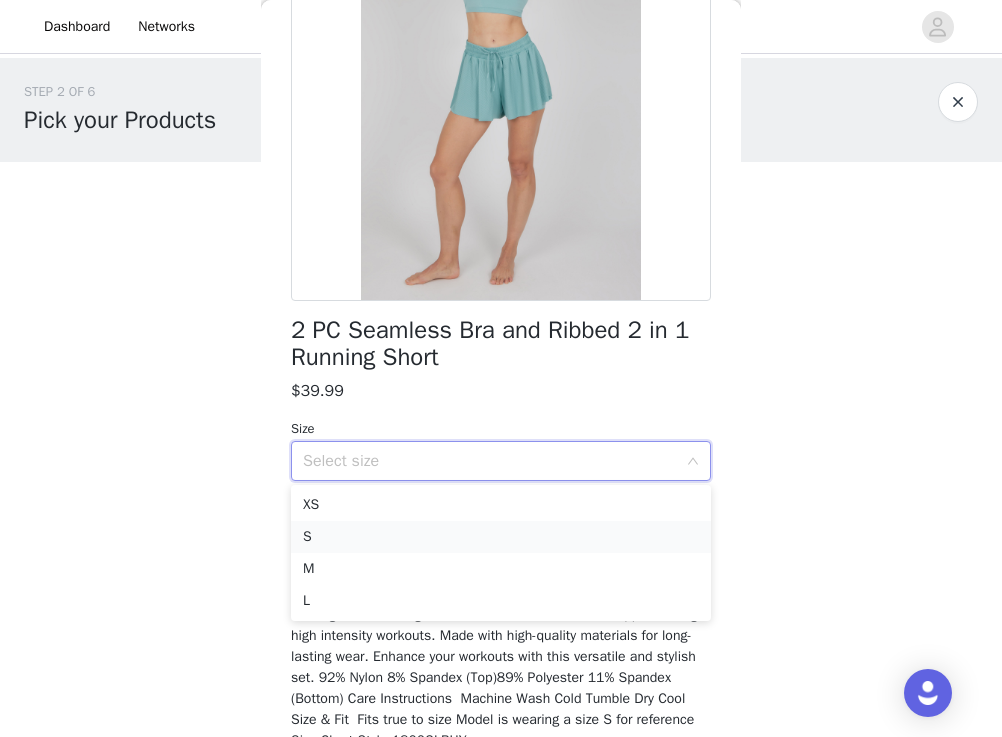 click on "S" at bounding box center (501, 537) 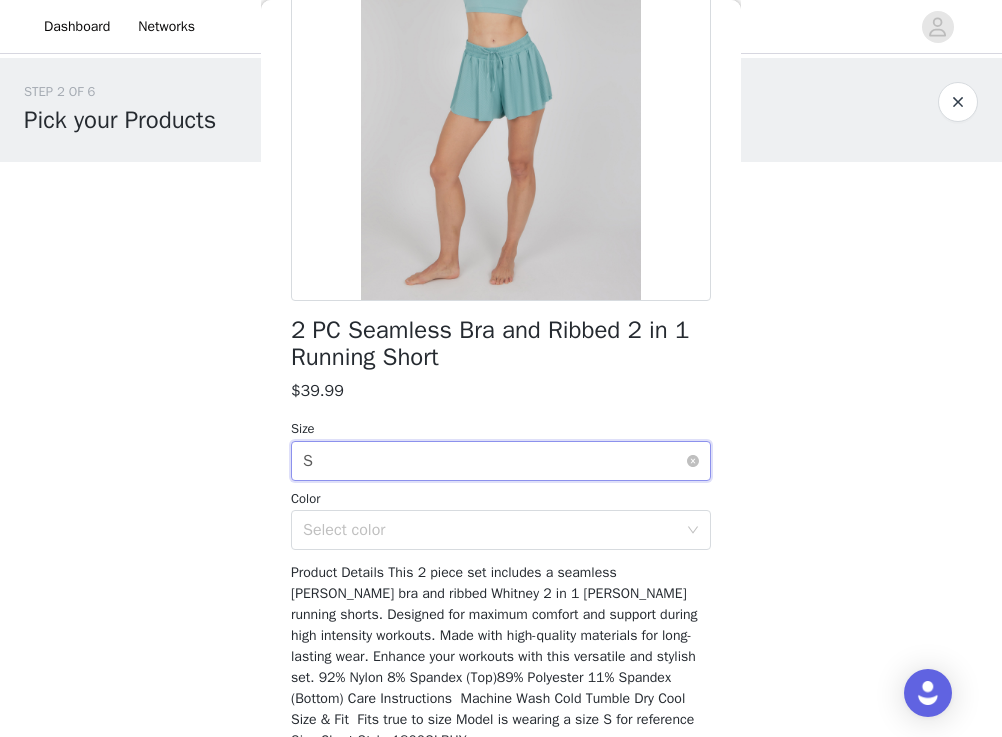click on "Select size S" at bounding box center (494, 461) 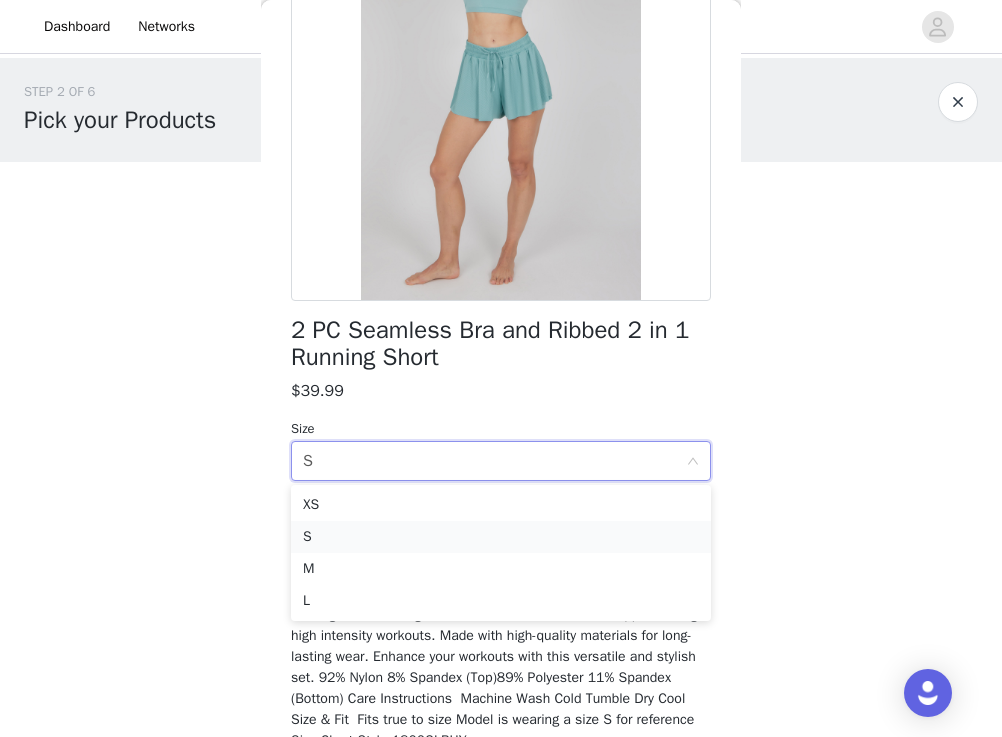 click on "S" at bounding box center (501, 537) 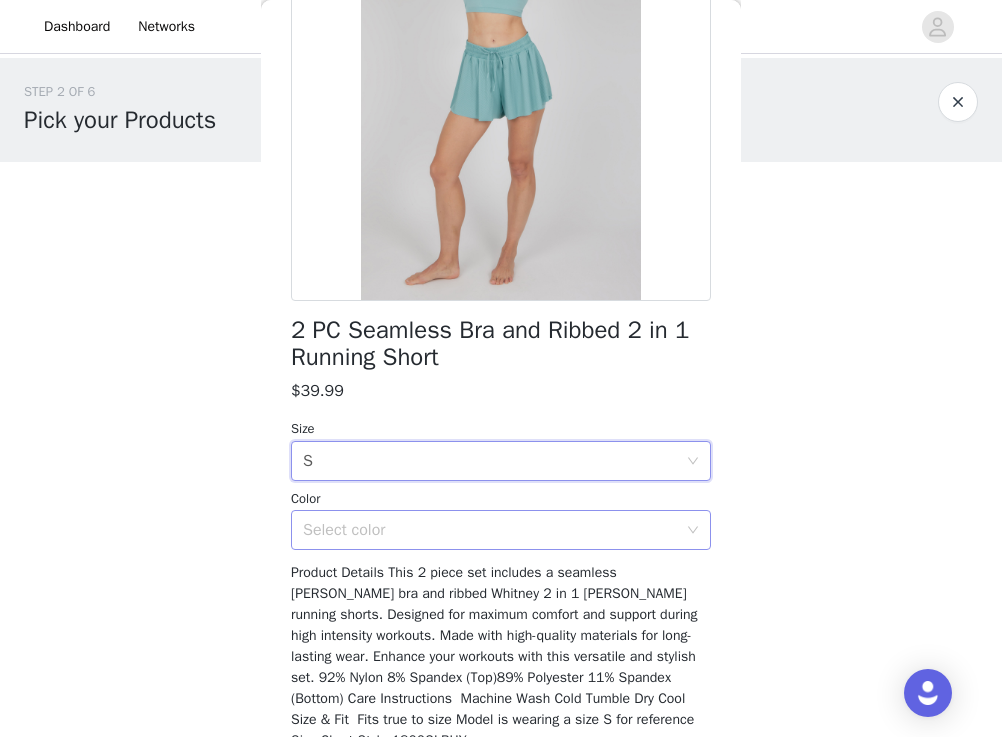 click on "Select color" at bounding box center (490, 530) 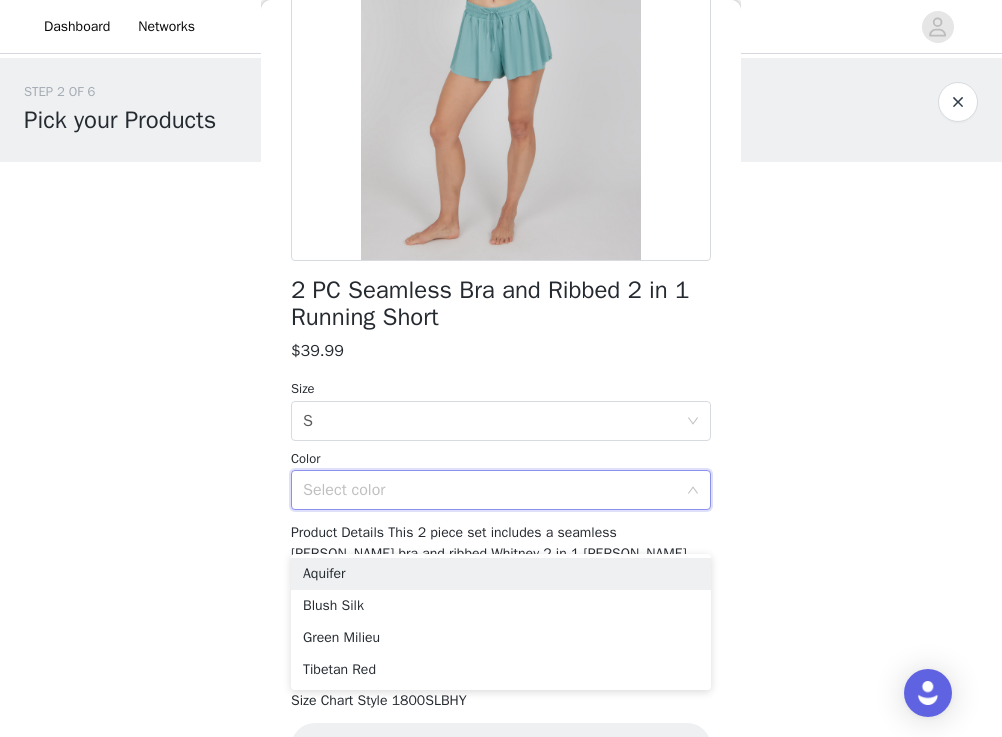 scroll, scrollTop: 291, scrollLeft: 0, axis: vertical 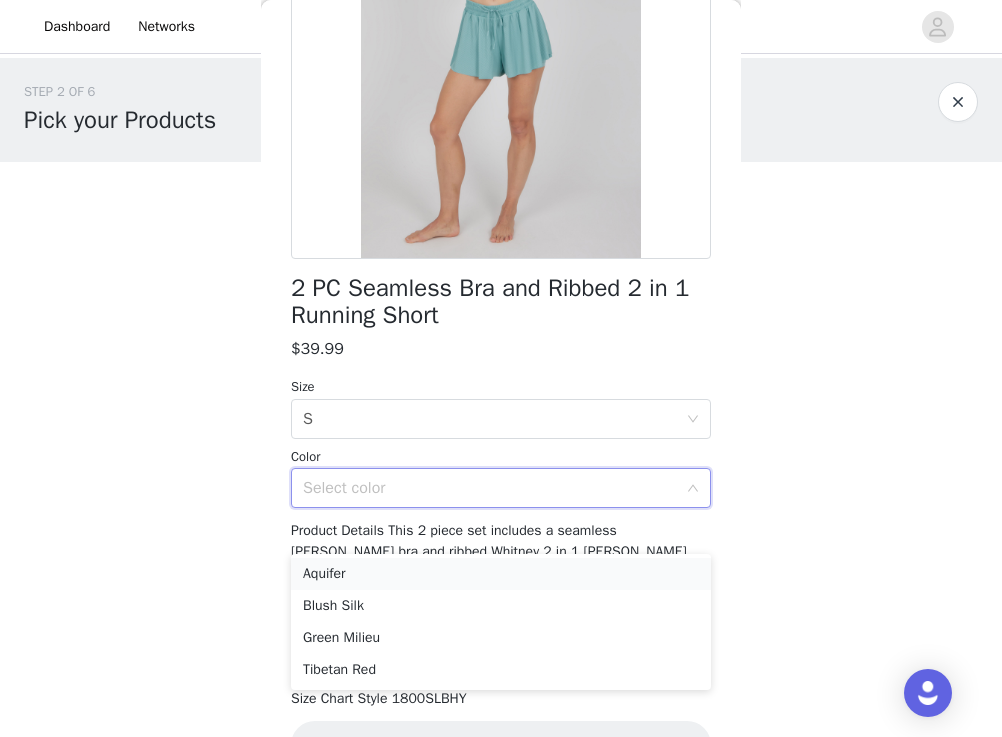 click on "Aquifer" at bounding box center (501, 574) 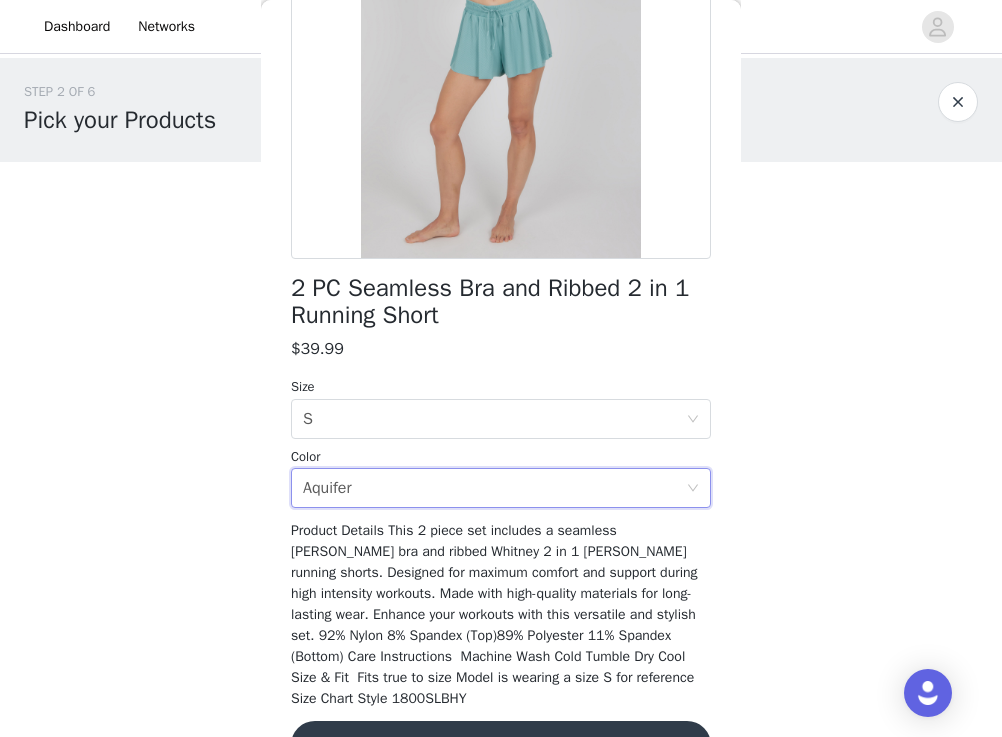scroll, scrollTop: 347, scrollLeft: 0, axis: vertical 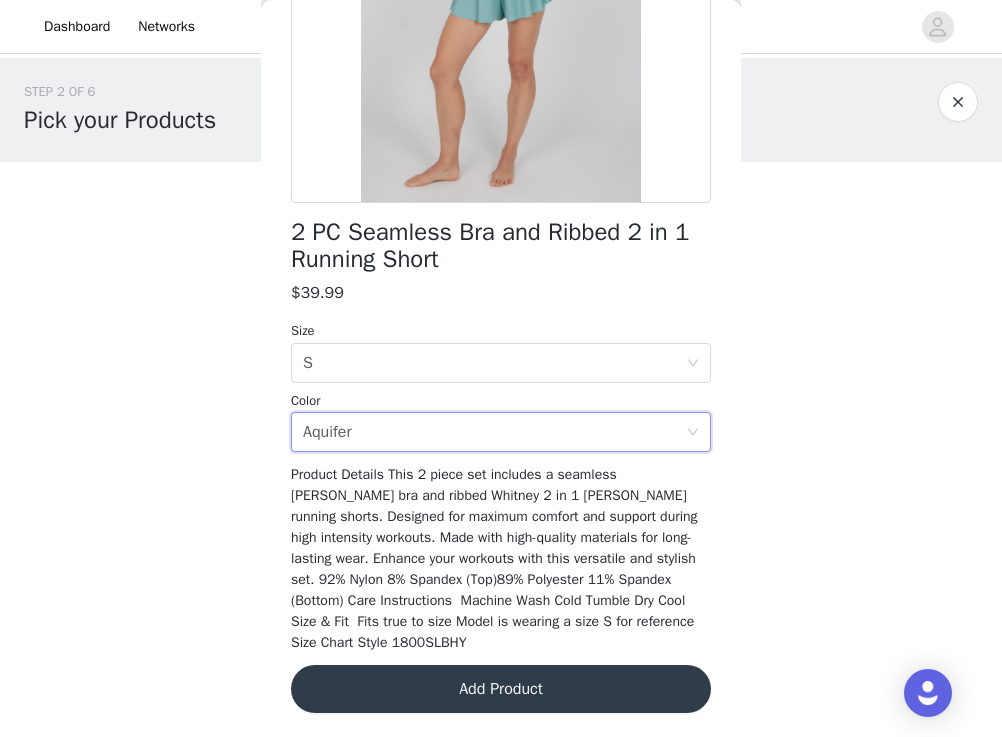 click on "Add Product" at bounding box center (501, 689) 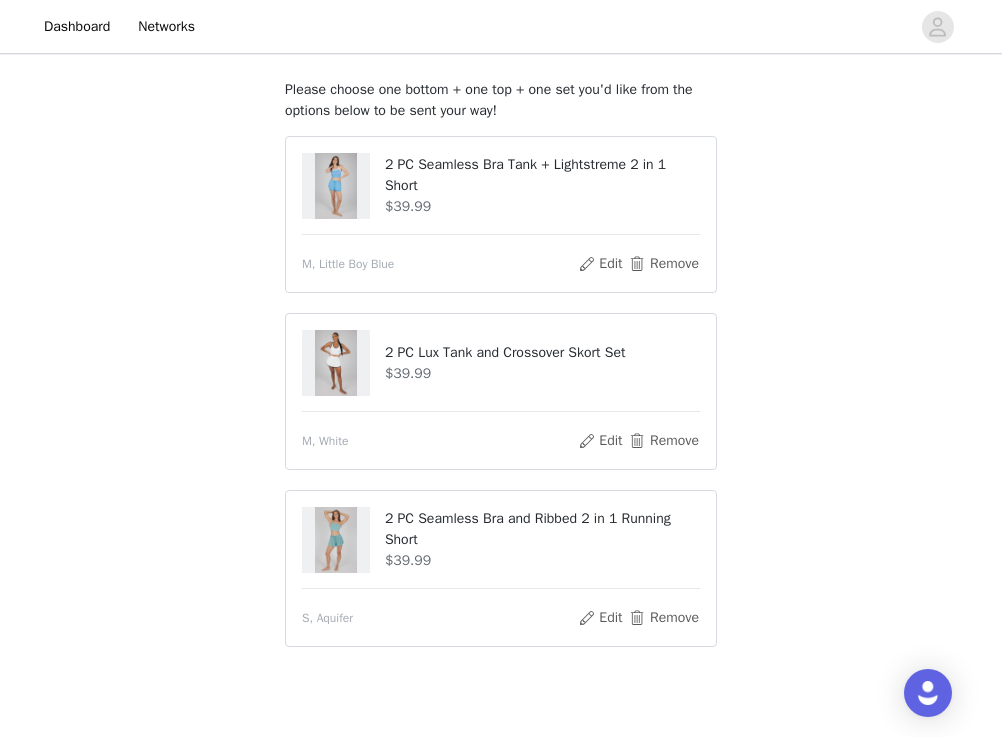 scroll, scrollTop: 204, scrollLeft: 0, axis: vertical 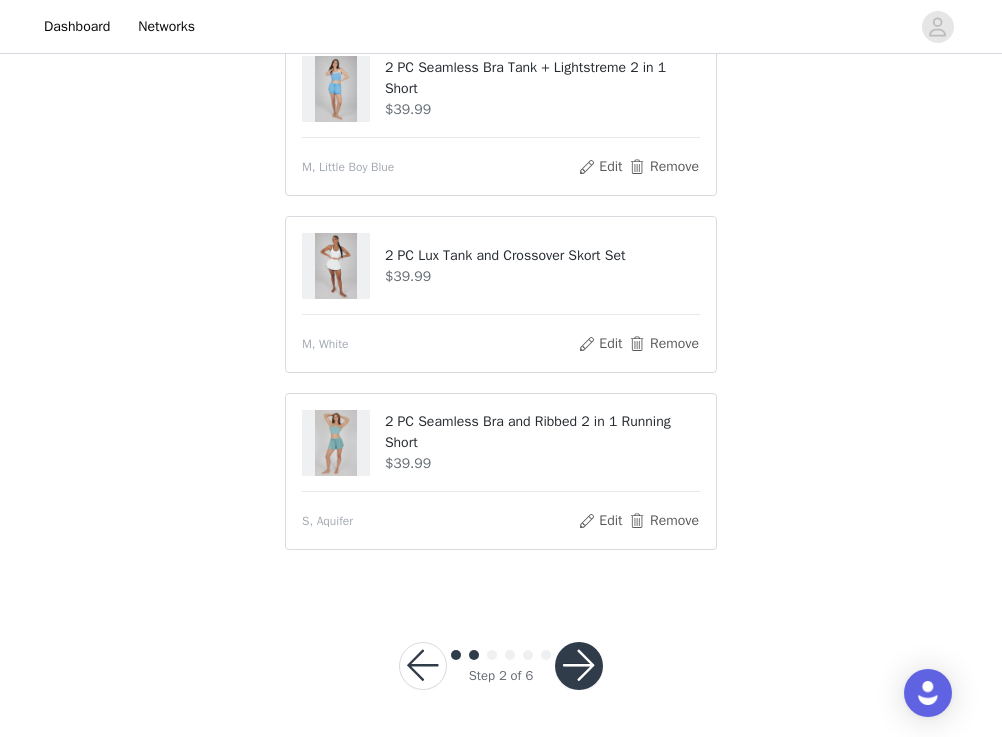 click at bounding box center [579, 666] 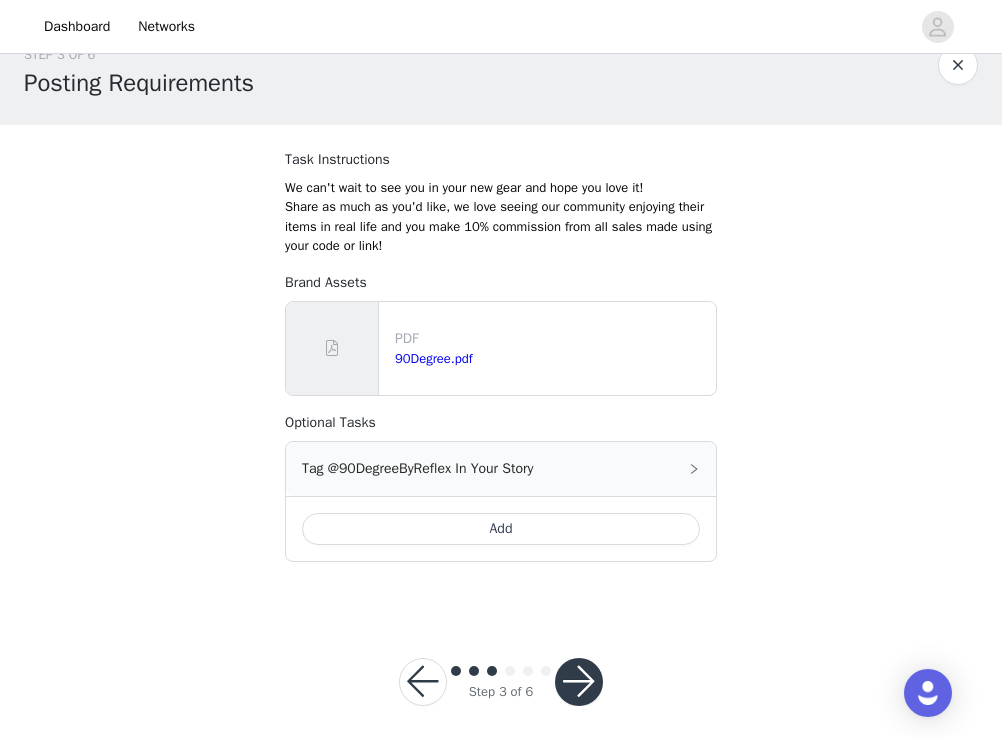 scroll, scrollTop: 53, scrollLeft: 0, axis: vertical 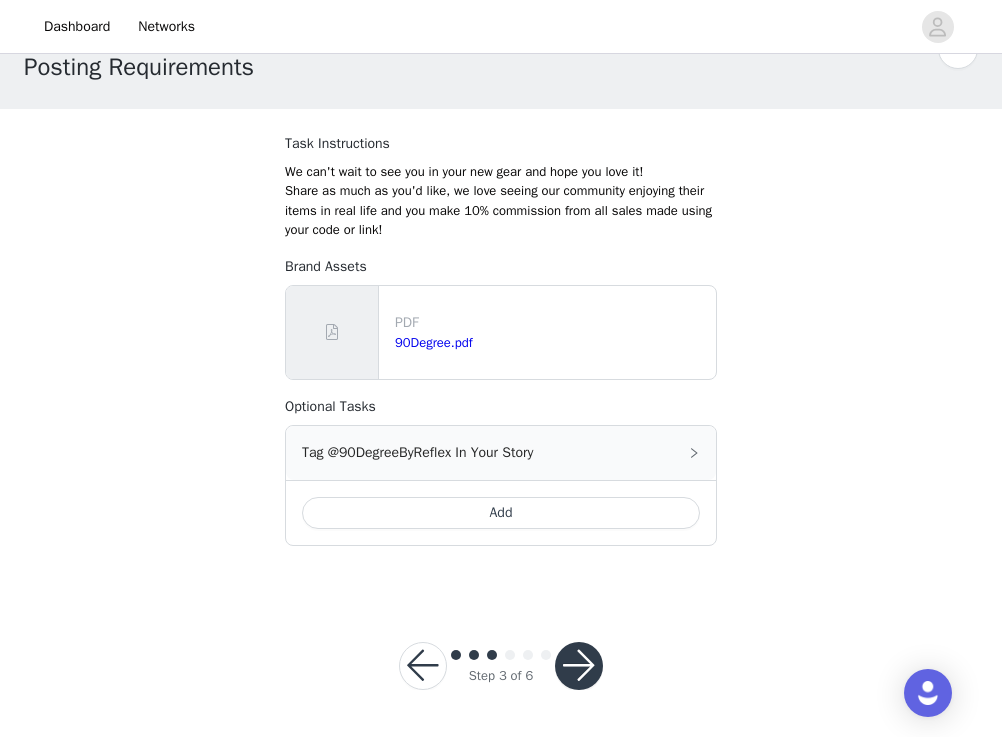click on "Add" at bounding box center [501, 513] 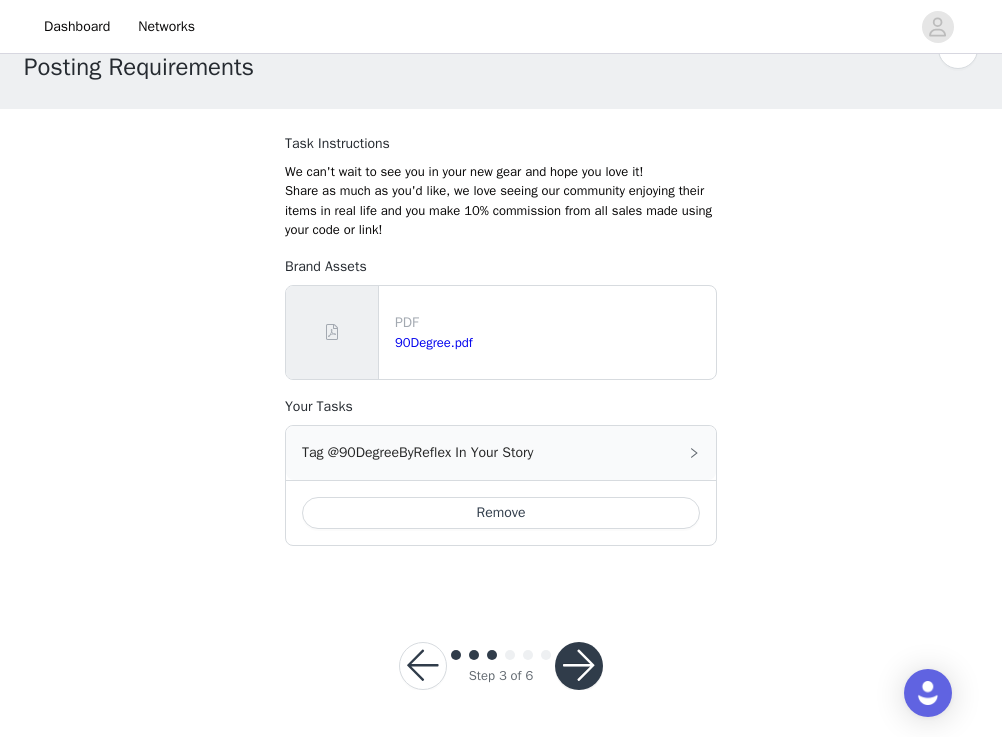 click at bounding box center [579, 666] 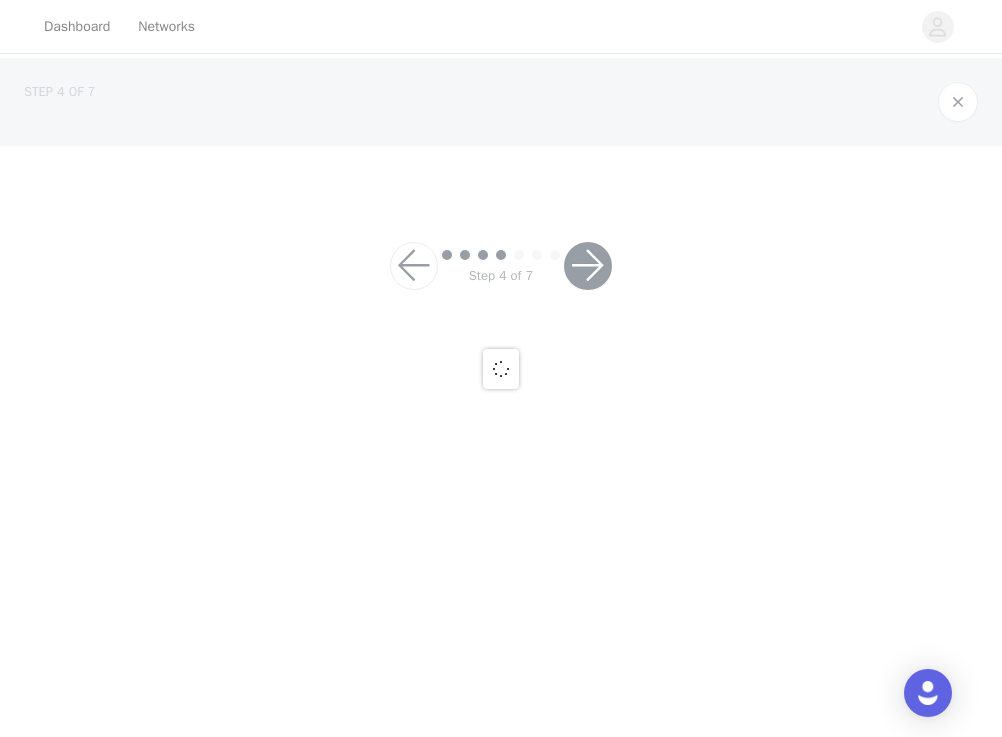 scroll, scrollTop: 0, scrollLeft: 0, axis: both 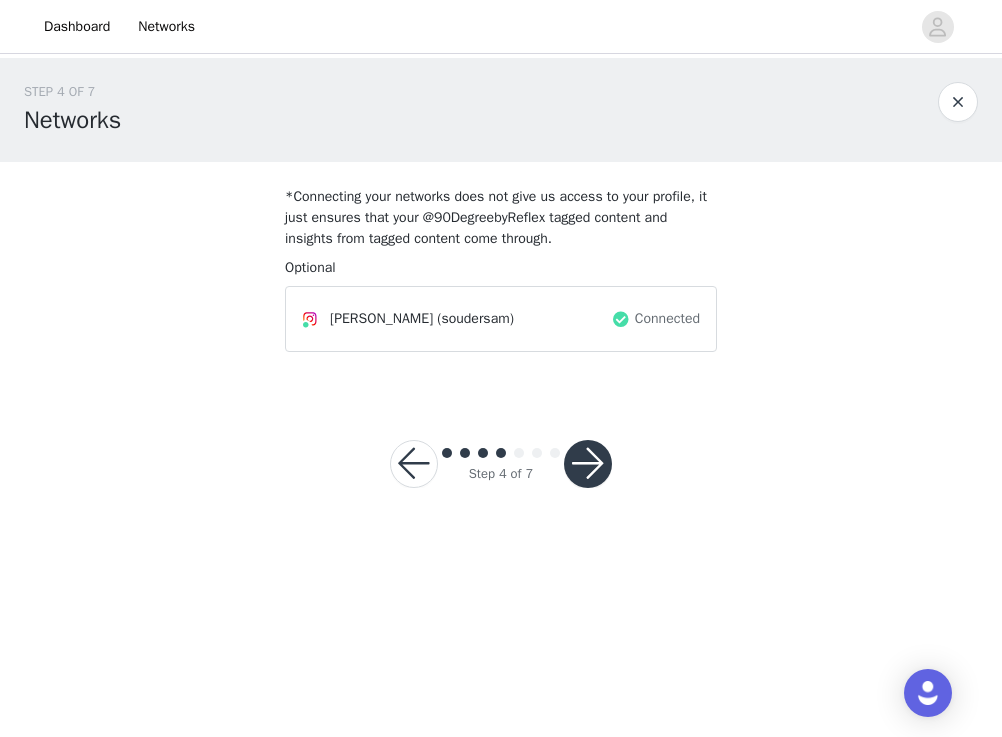 click on "Step 4 of 7" at bounding box center [501, 464] 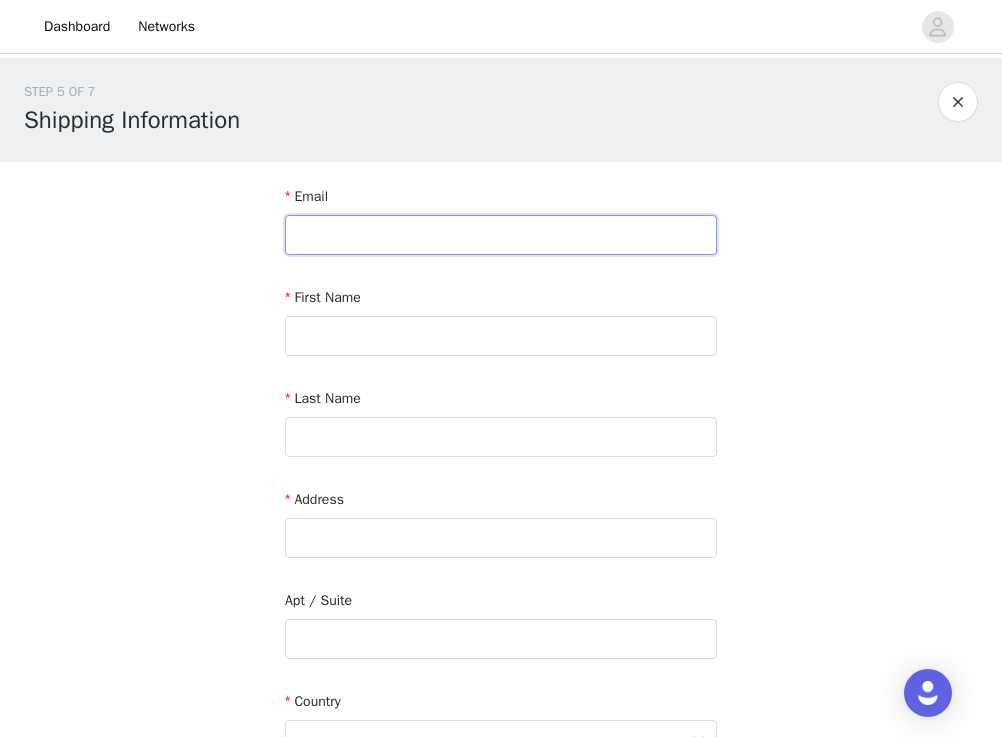 click at bounding box center (501, 235) 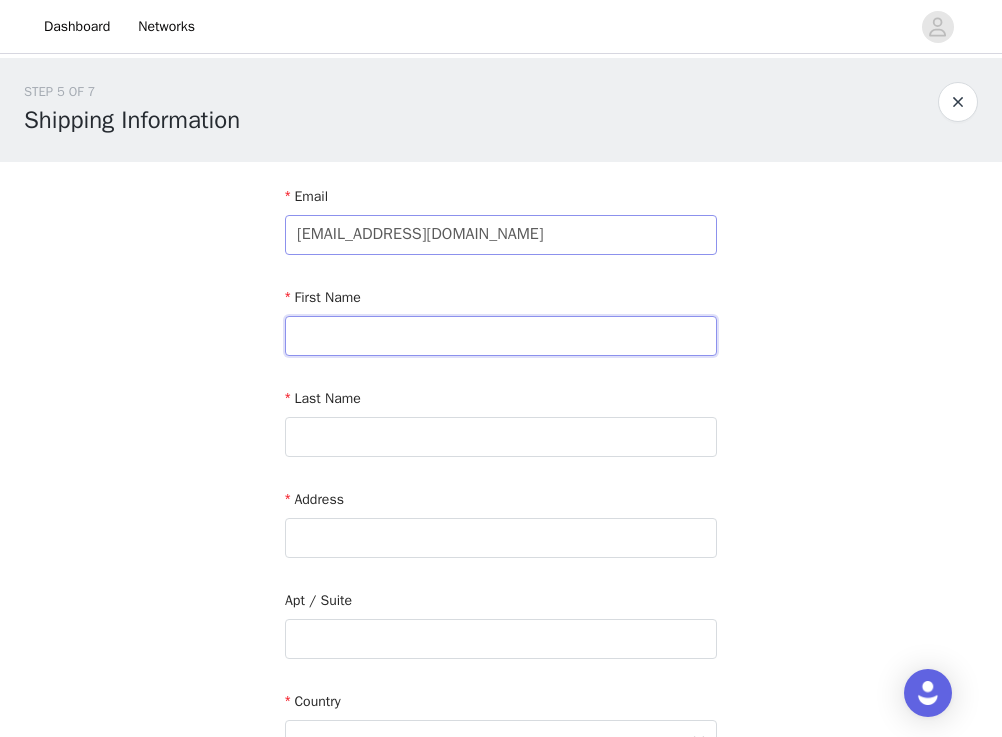 type on "[PERSON_NAME]" 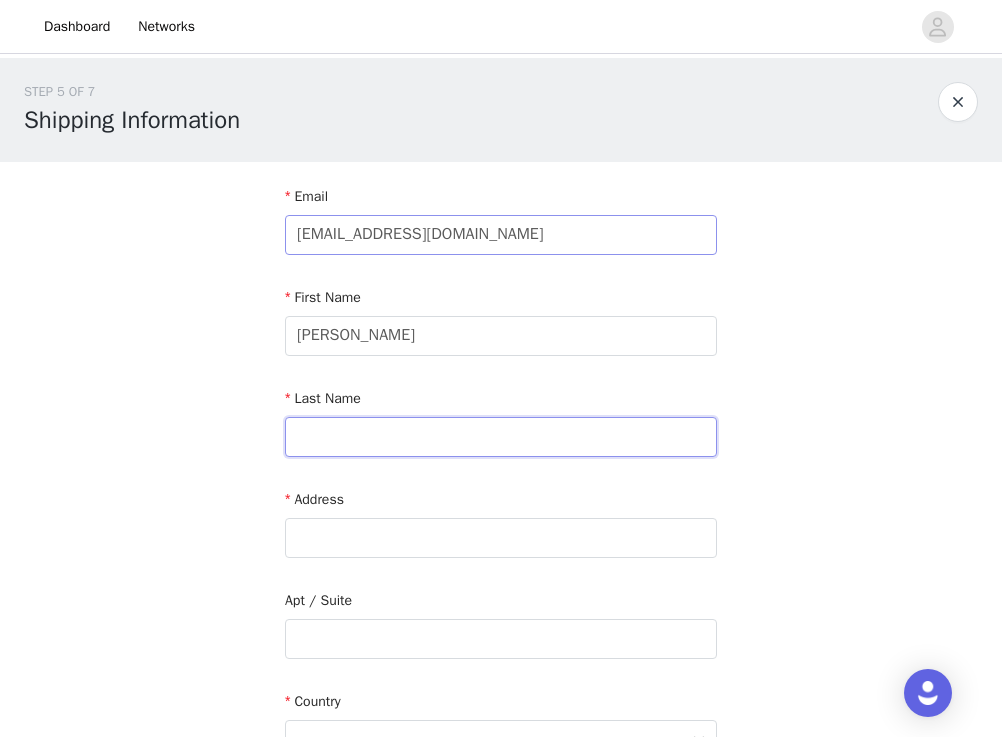 type on "[PERSON_NAME]" 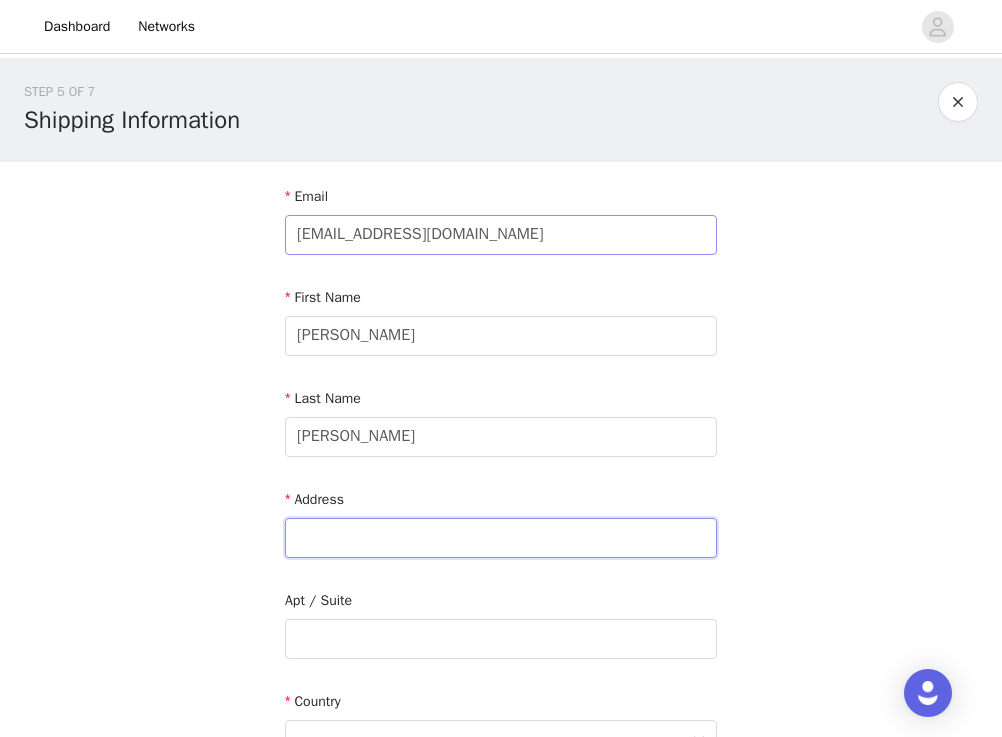 type on "[STREET_ADDRESS][PERSON_NAME]" 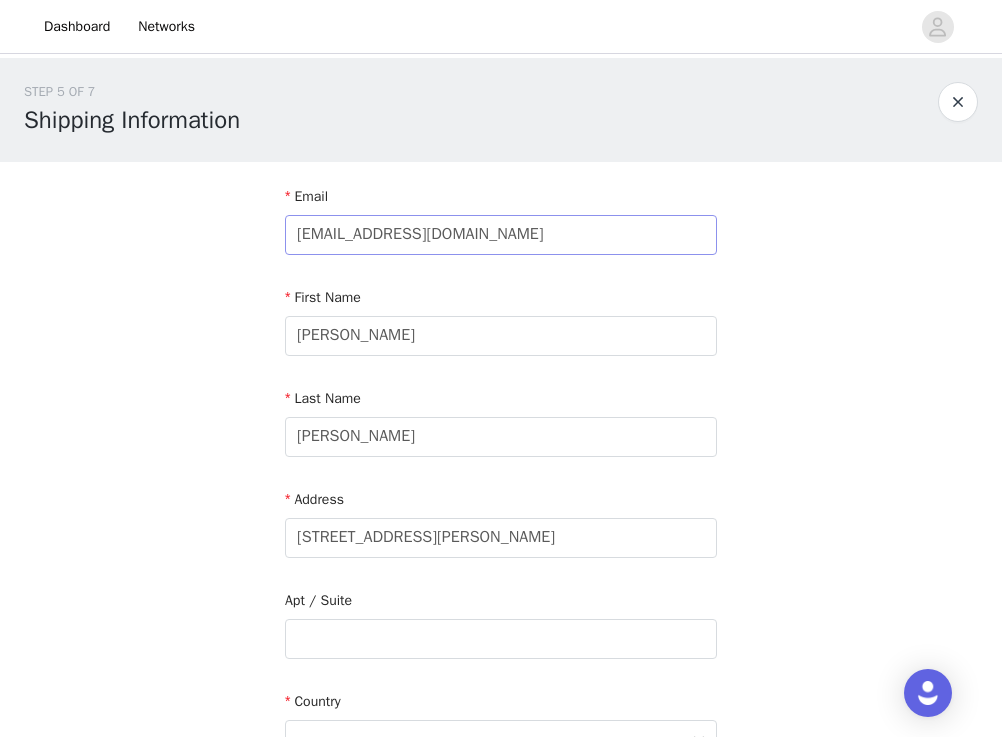 type on "[GEOGRAPHIC_DATA]" 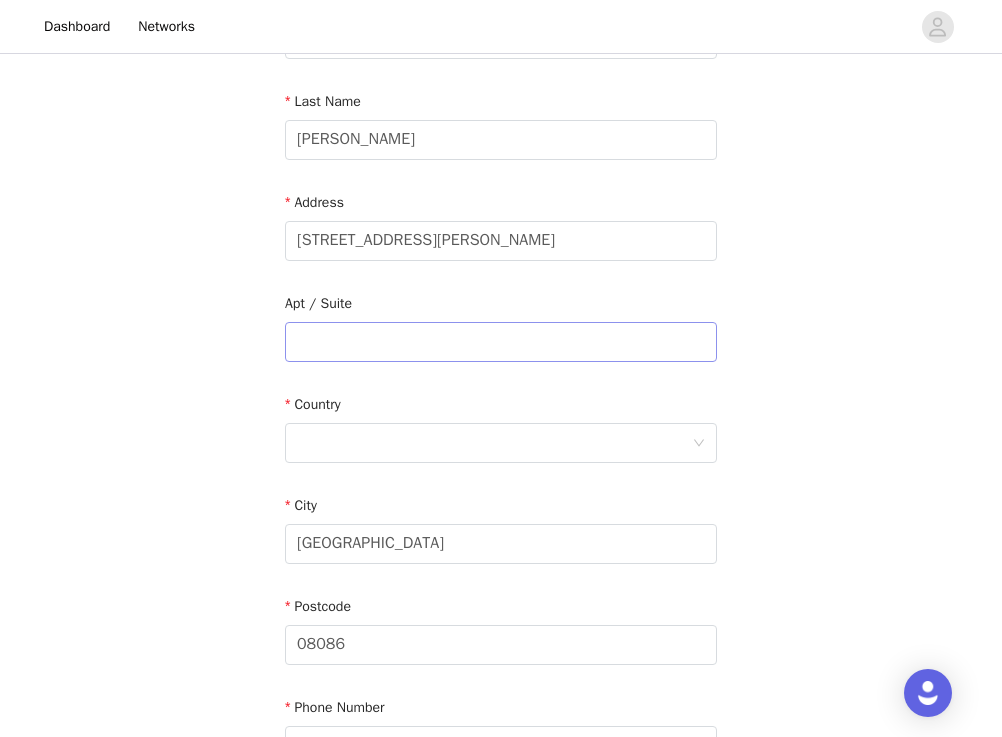 scroll, scrollTop: 301, scrollLeft: 0, axis: vertical 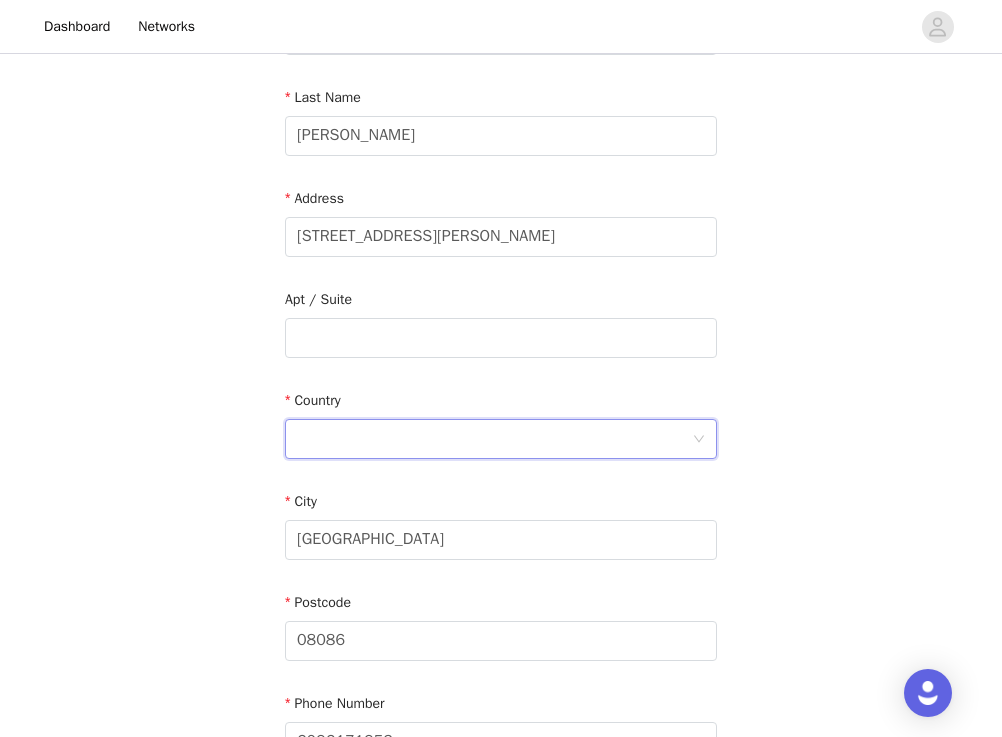 click at bounding box center (494, 439) 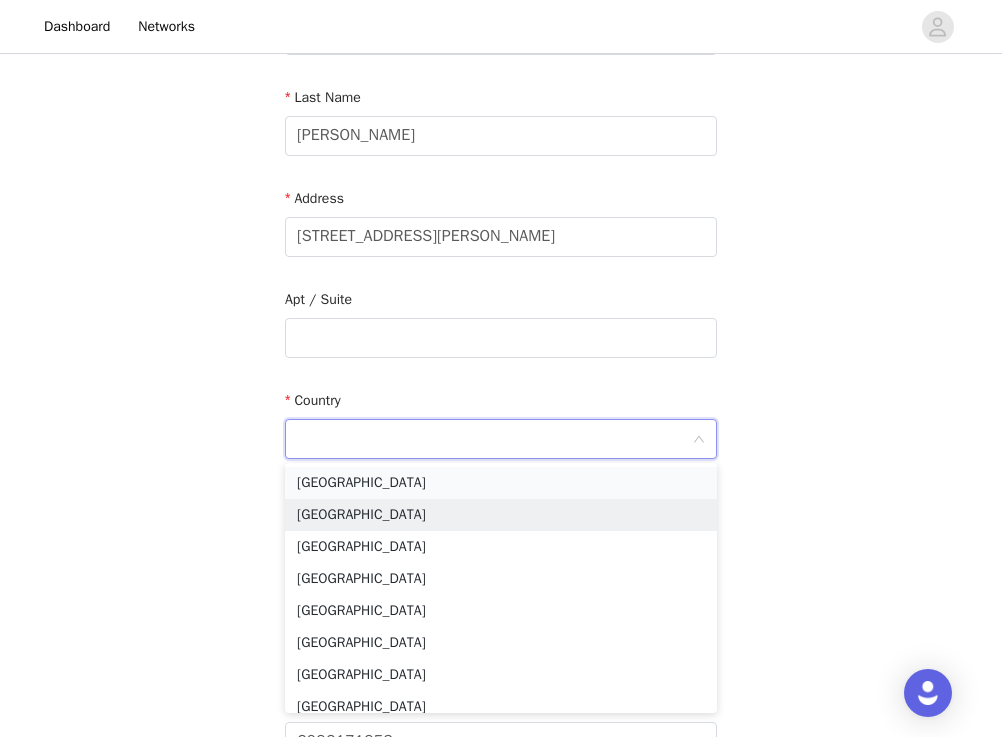 click on "[GEOGRAPHIC_DATA]" at bounding box center (501, 483) 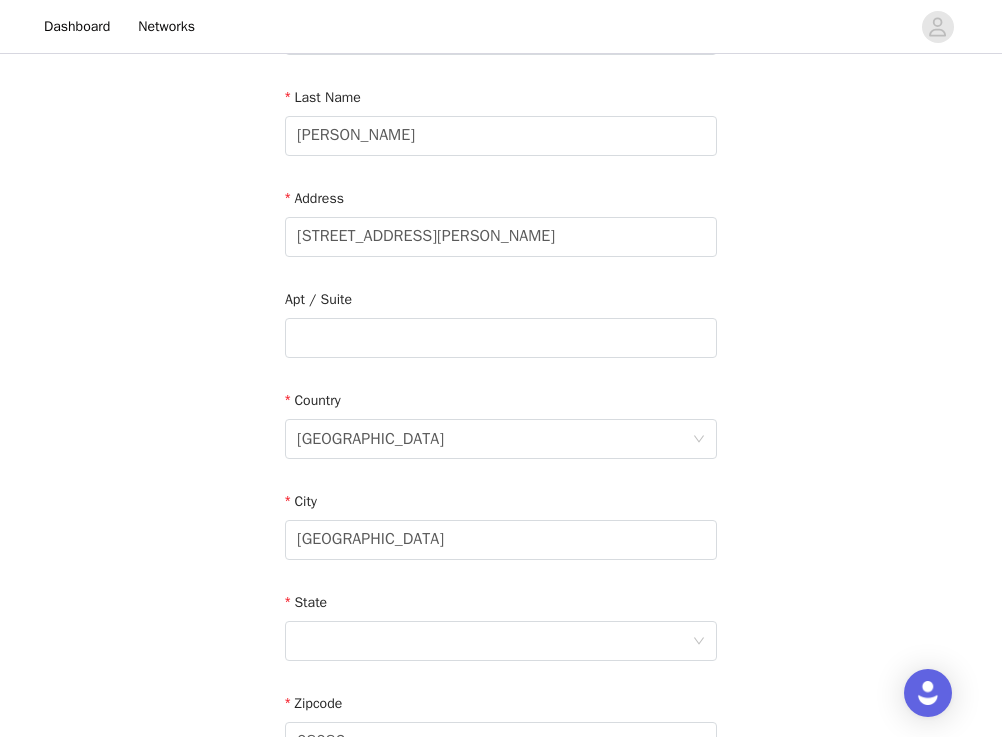 scroll, scrollTop: 626, scrollLeft: 0, axis: vertical 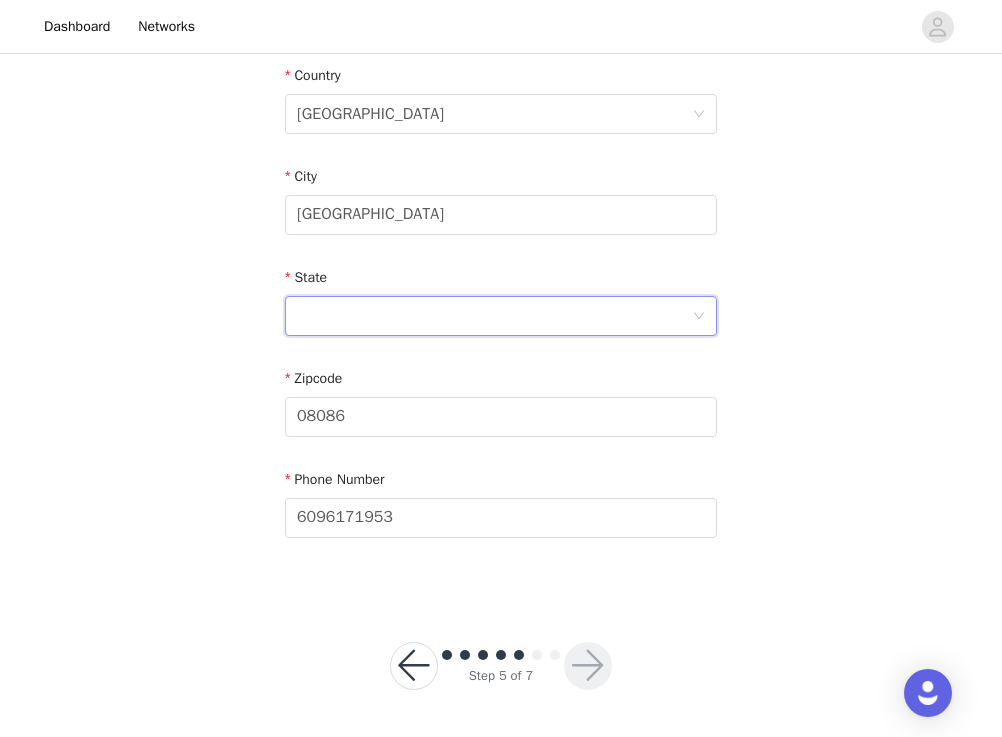 click at bounding box center [494, 316] 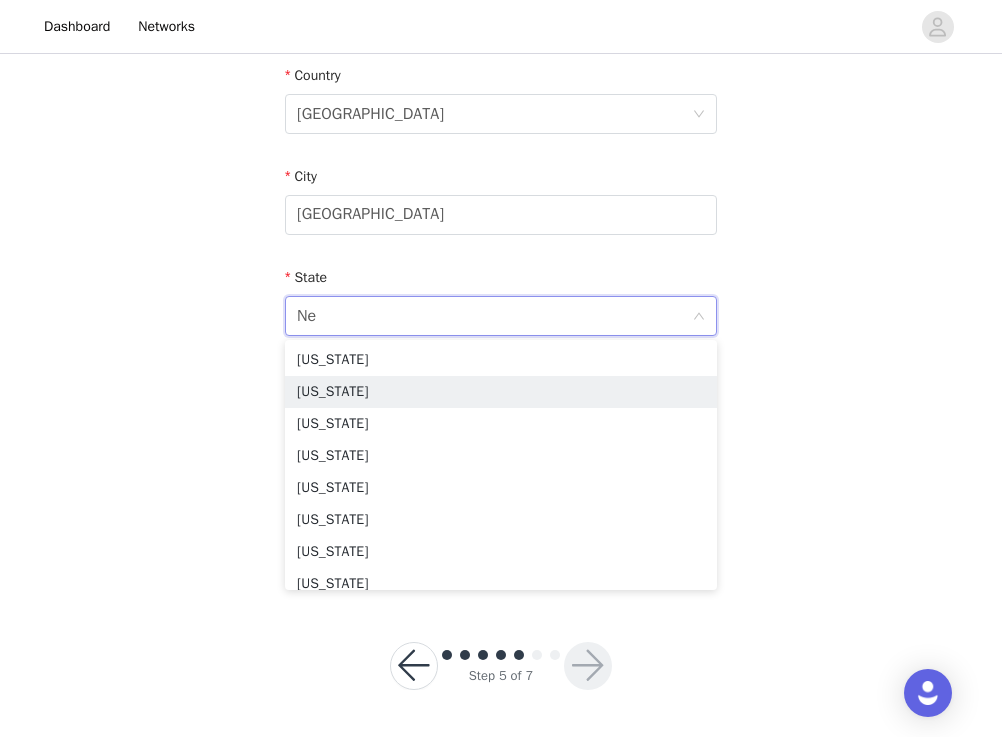 type on "New" 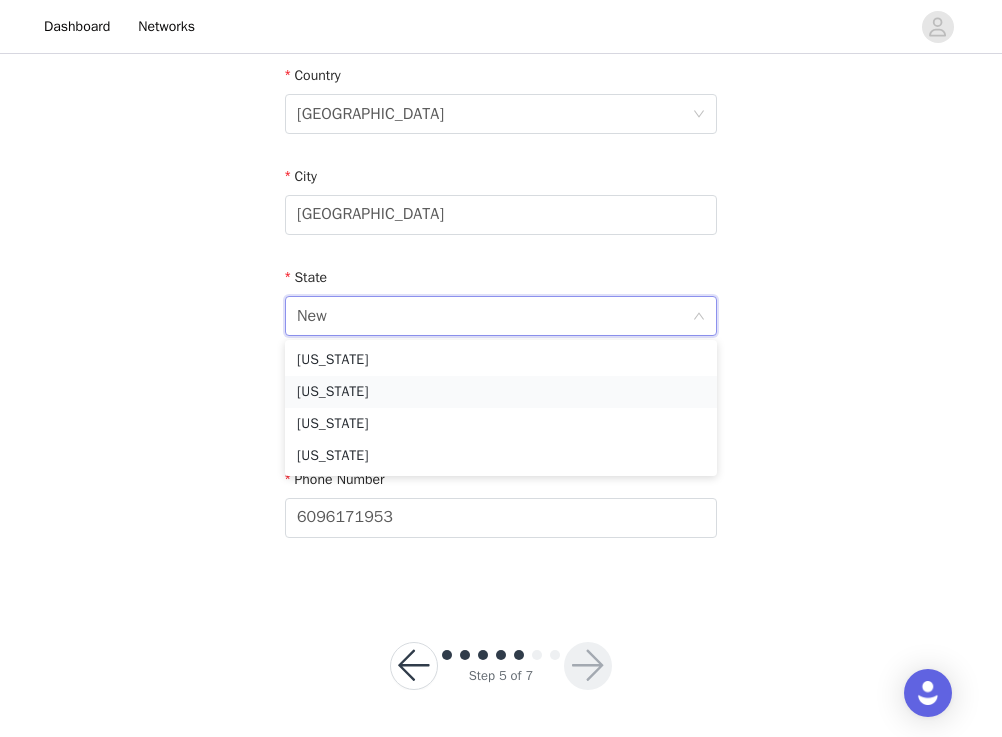 click on "[US_STATE]" at bounding box center [501, 392] 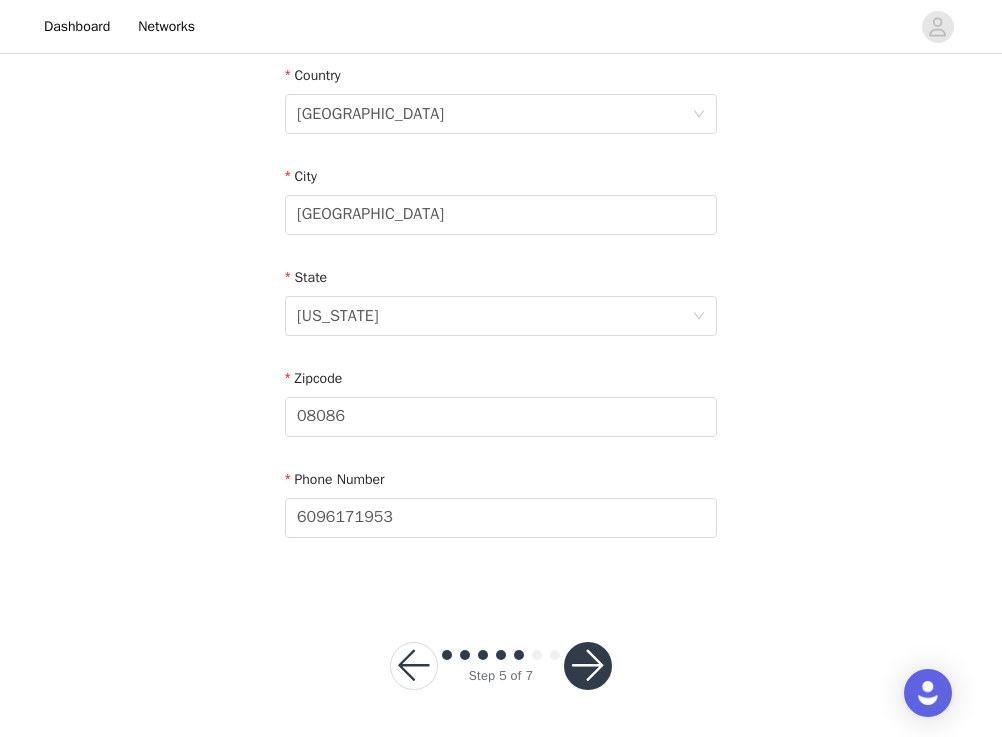 click at bounding box center [588, 666] 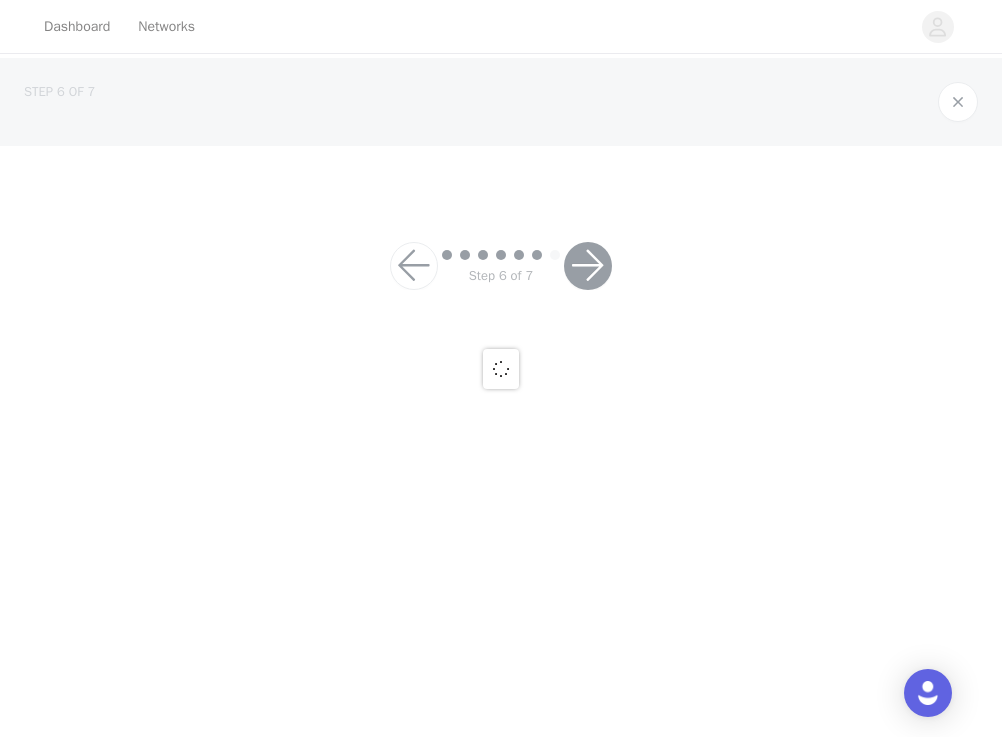 scroll, scrollTop: 0, scrollLeft: 0, axis: both 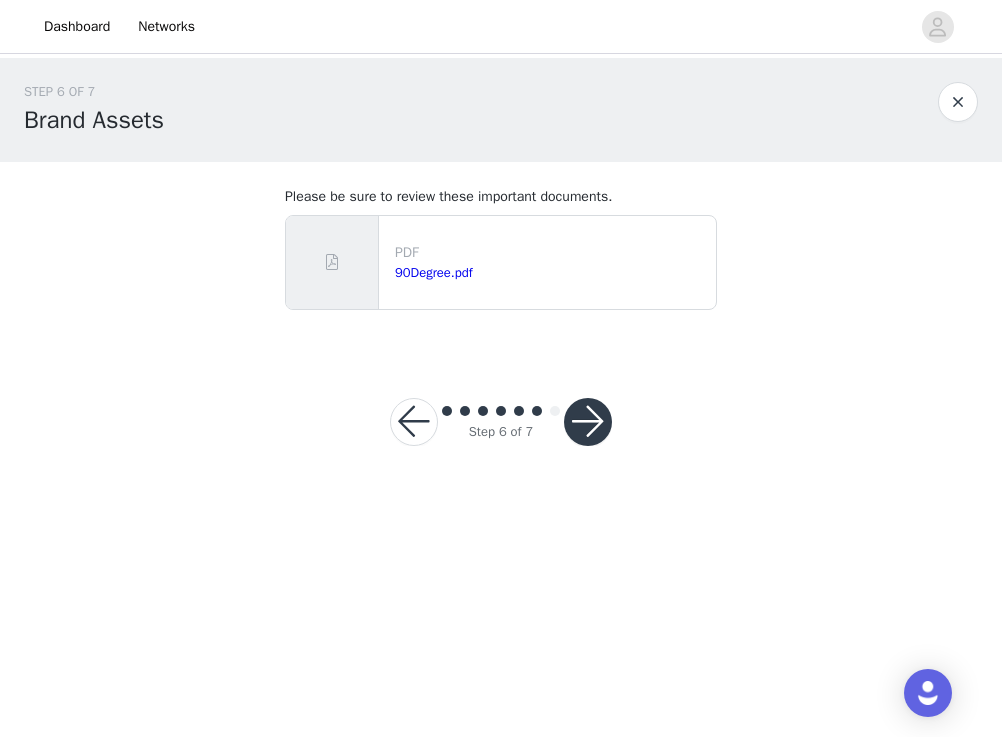 click at bounding box center (588, 422) 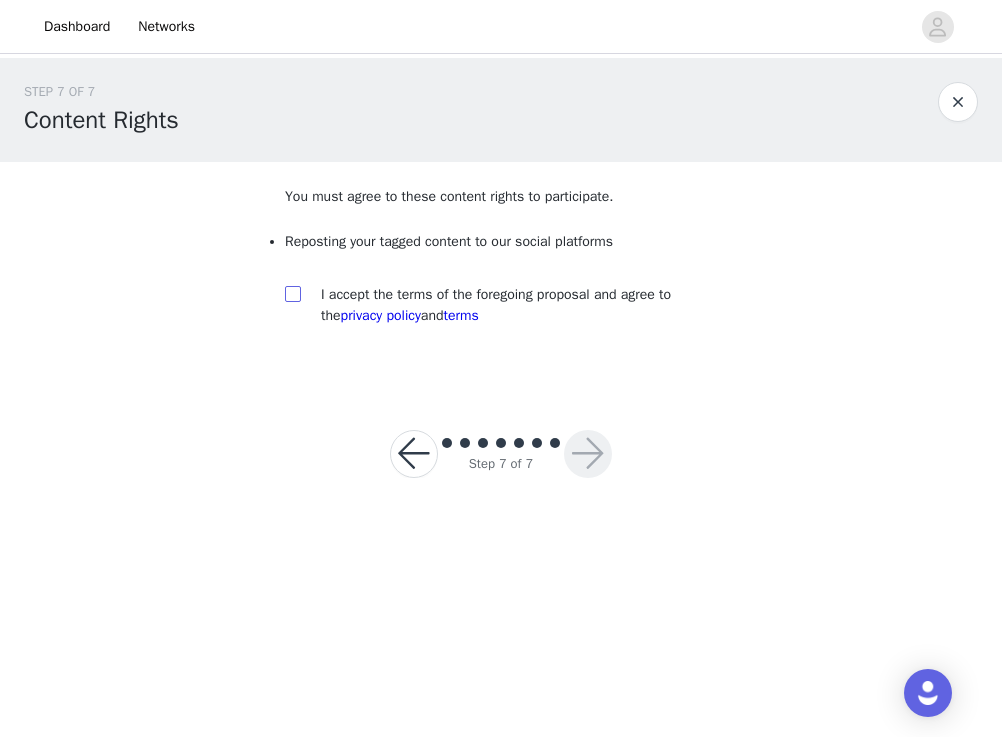 click at bounding box center [292, 293] 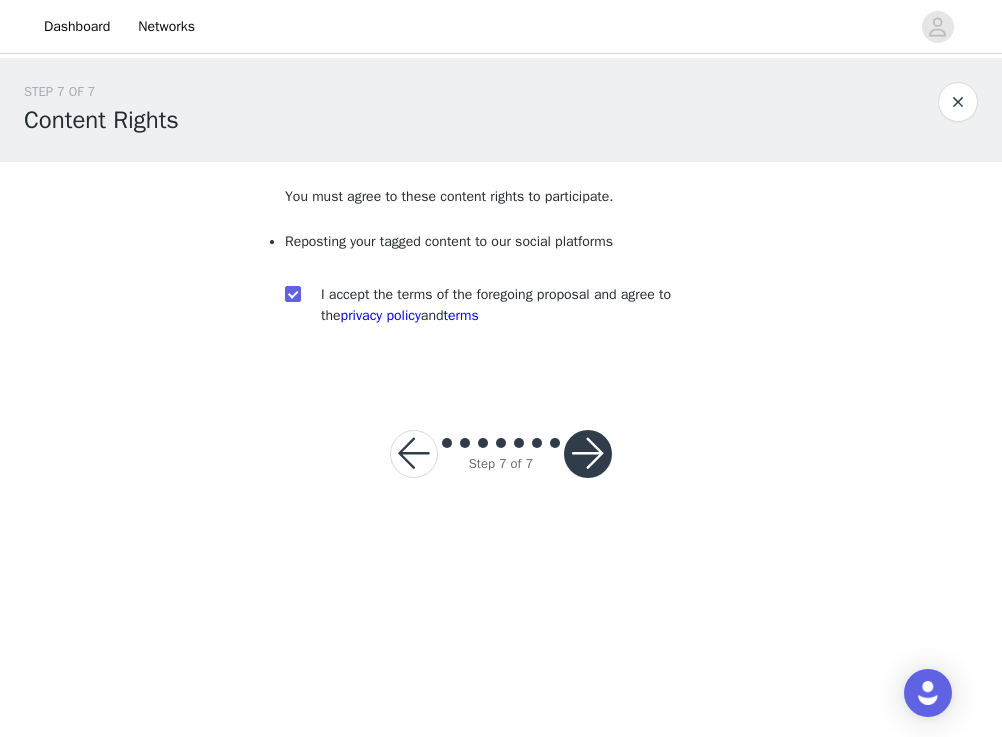 click at bounding box center (588, 454) 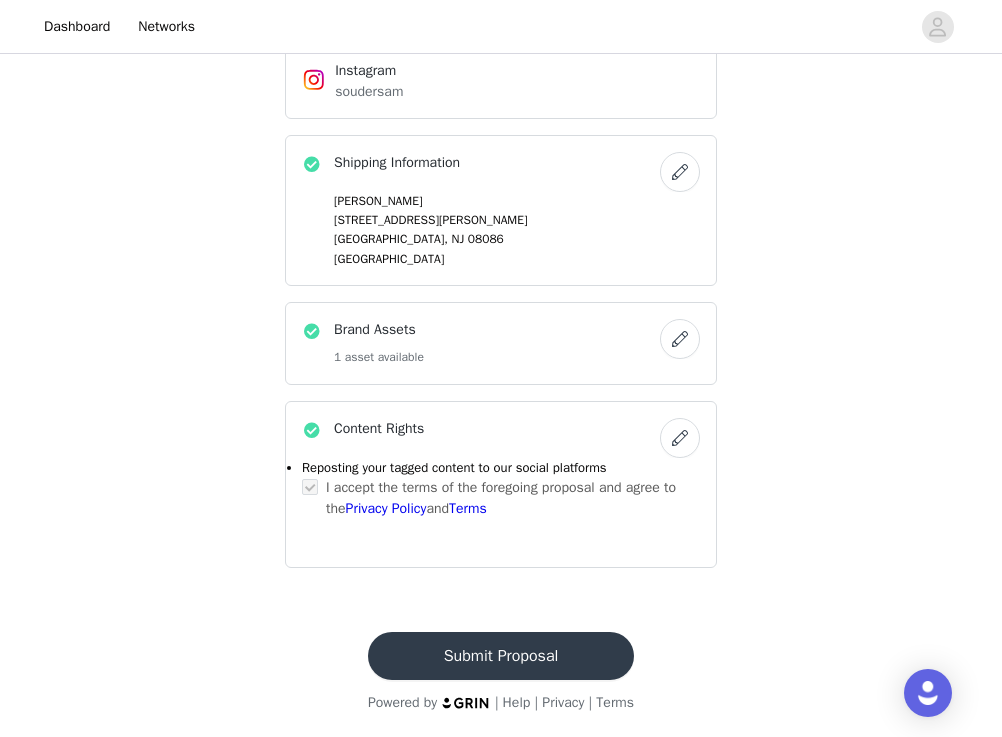 click on "Submit Proposal" at bounding box center (501, 656) 